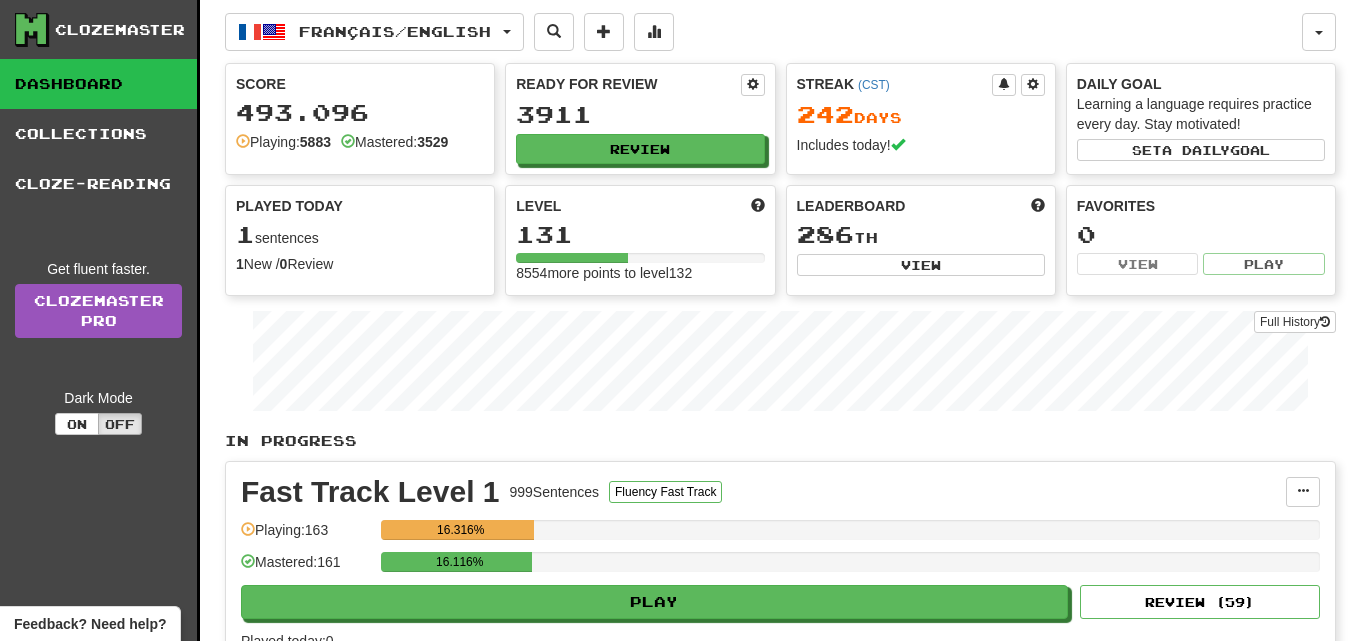 scroll, scrollTop: 0, scrollLeft: 0, axis: both 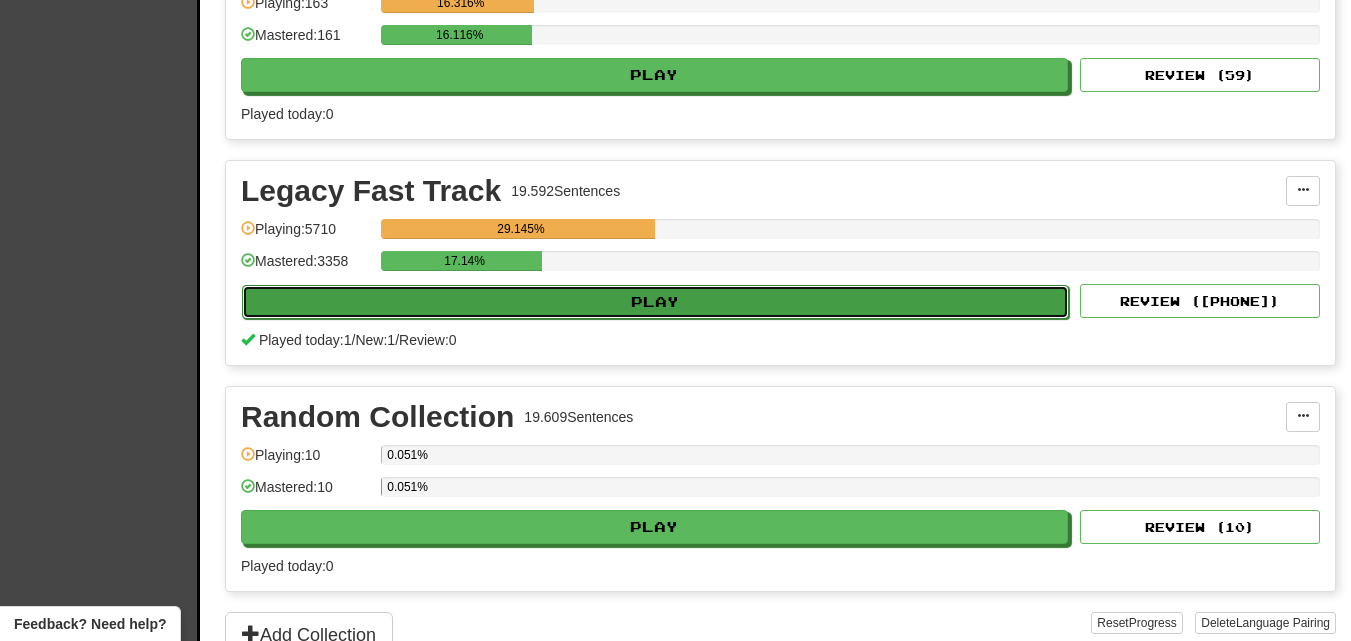 click on "Play" at bounding box center [655, 302] 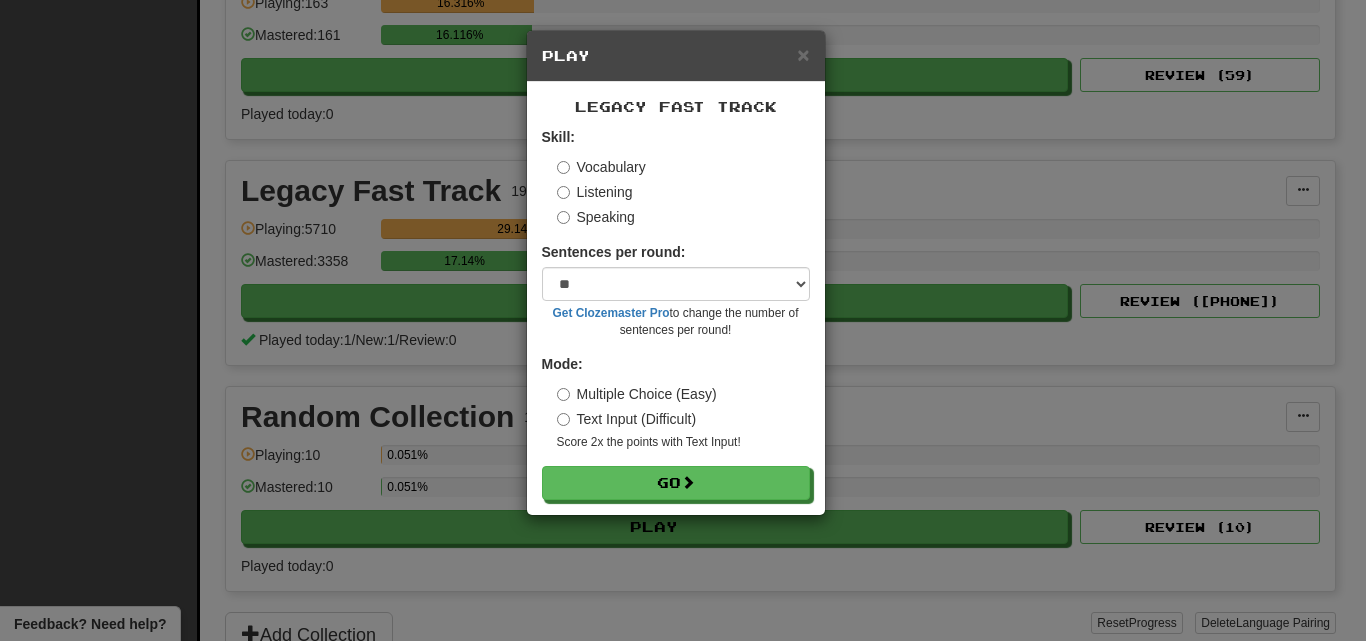 click on "Listening" at bounding box center (595, 192) 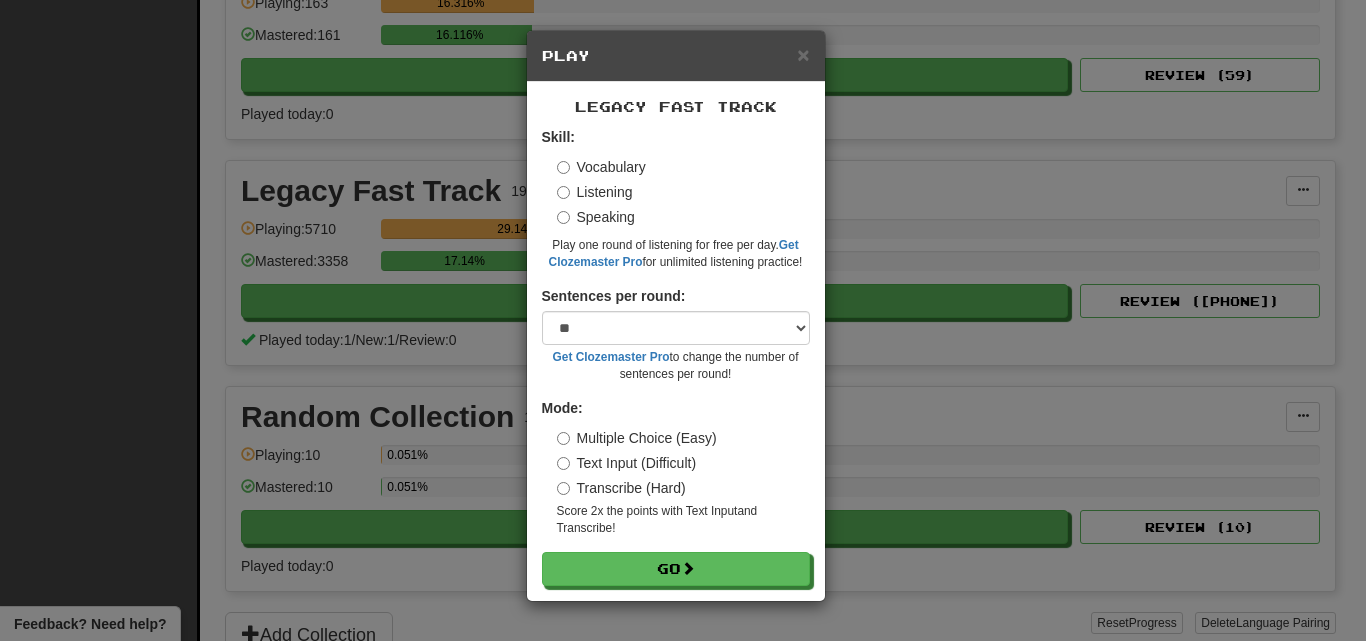 click on "Transcribe (Hard)" at bounding box center (621, 488) 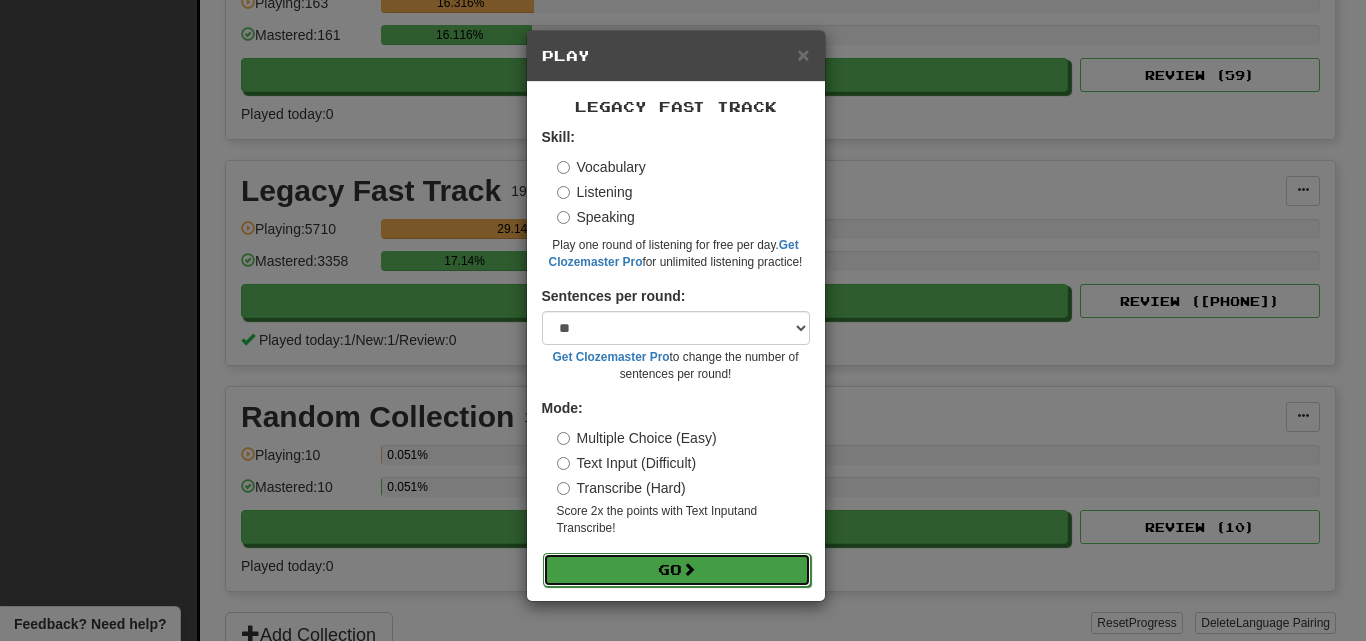click on "Go" at bounding box center (677, 570) 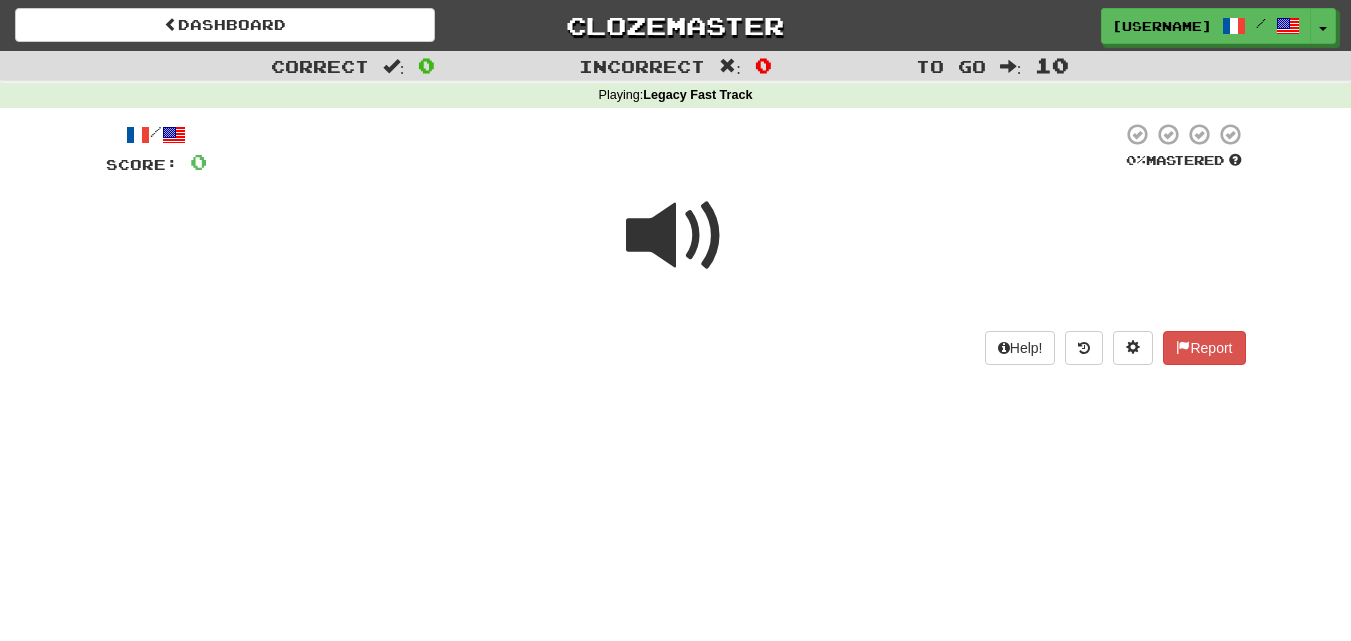 scroll, scrollTop: 0, scrollLeft: 0, axis: both 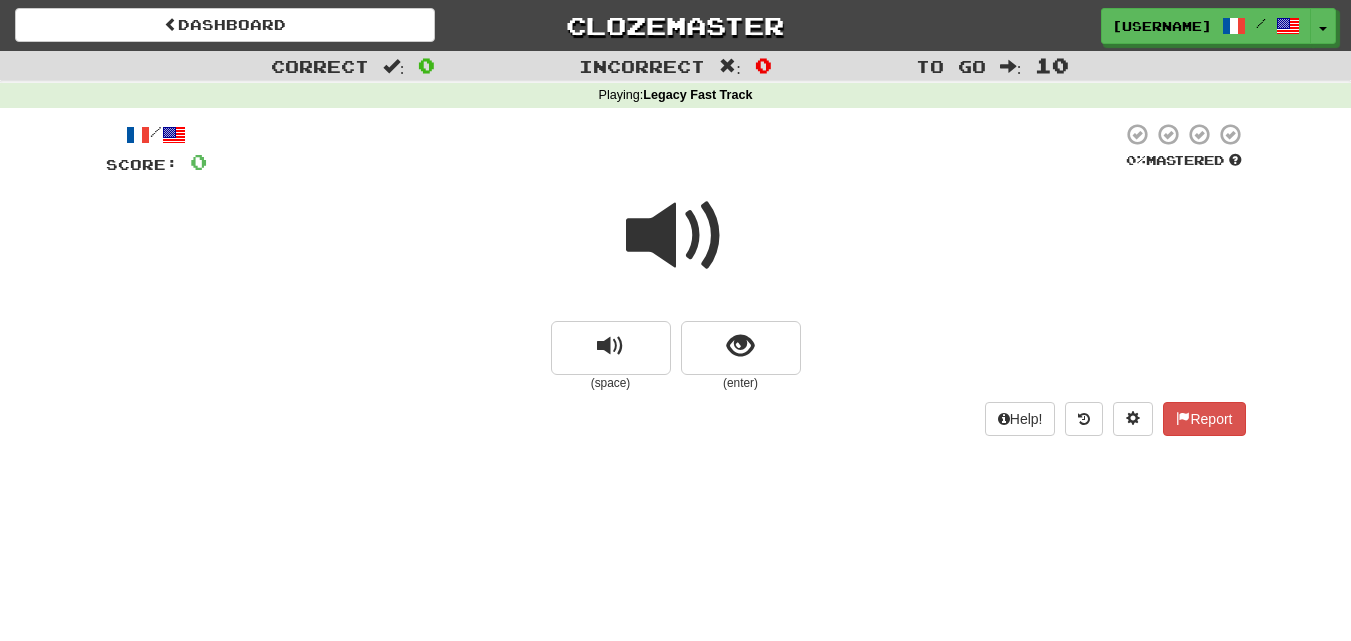click on "Dashboard
Clozemaster
[USERNAME]
/
Toggle Dropdown
Dashboard
Leaderboard
Activity Feed
Notifications
Profile
Discussions
English
/
Español
Streak:
0
Review:
40
Points Today: 0
Français
/
English
Streak:
242
Review:
3,911
Points Today: 8
中文
/
English
Streak:
0
Review:
21
Points Today: 0
Languages
Account
Logout
[USERNAME]
/
Toggle Dropdown
Dashboard
Leaderboard
Activity Feed
Notifications
Profile
Discussions
English
/
Español
Streak:
0
Review:
40
Points Today: 0
Français
/
English
Streak:
242
Review:
3,911
Points Today: 8" at bounding box center (675, 320) 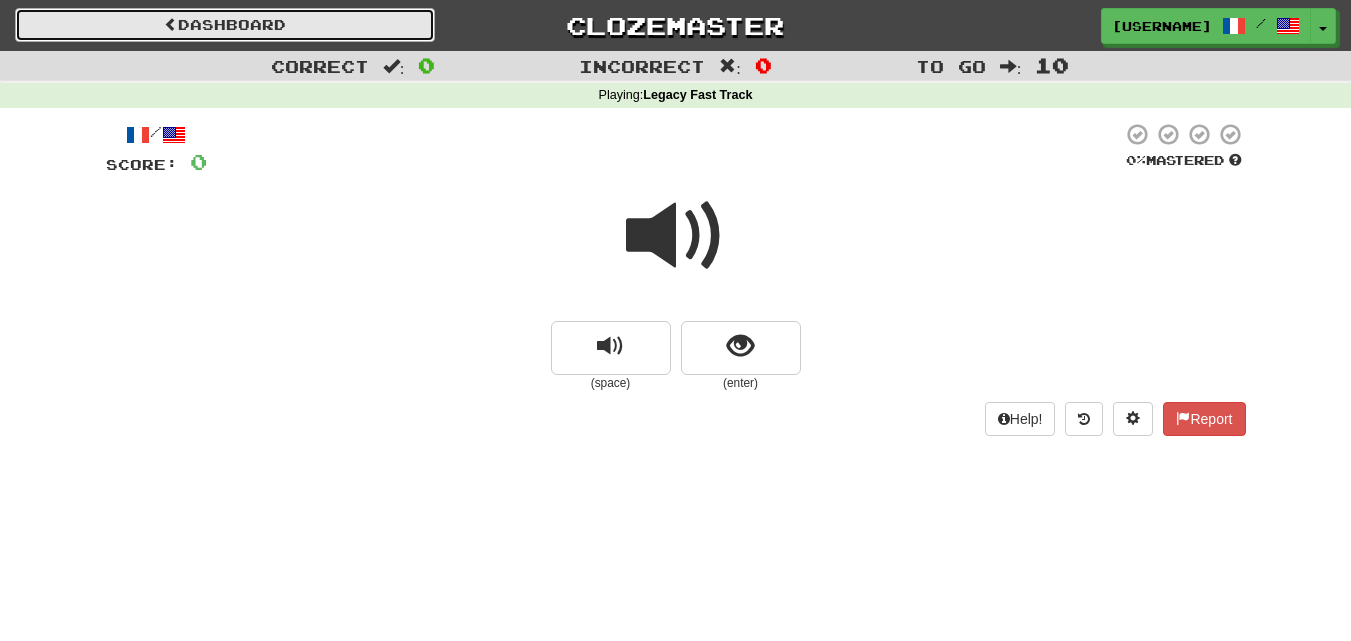 click on "Dashboard" at bounding box center (225, 25) 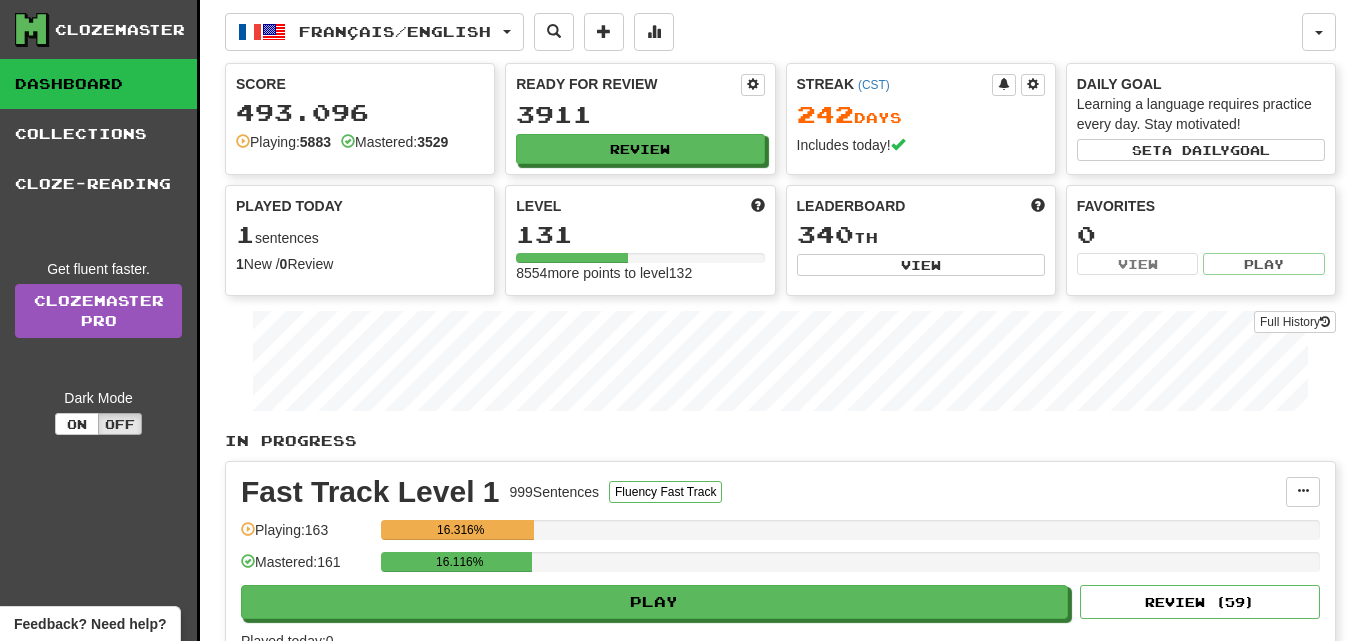 scroll, scrollTop: 0, scrollLeft: 0, axis: both 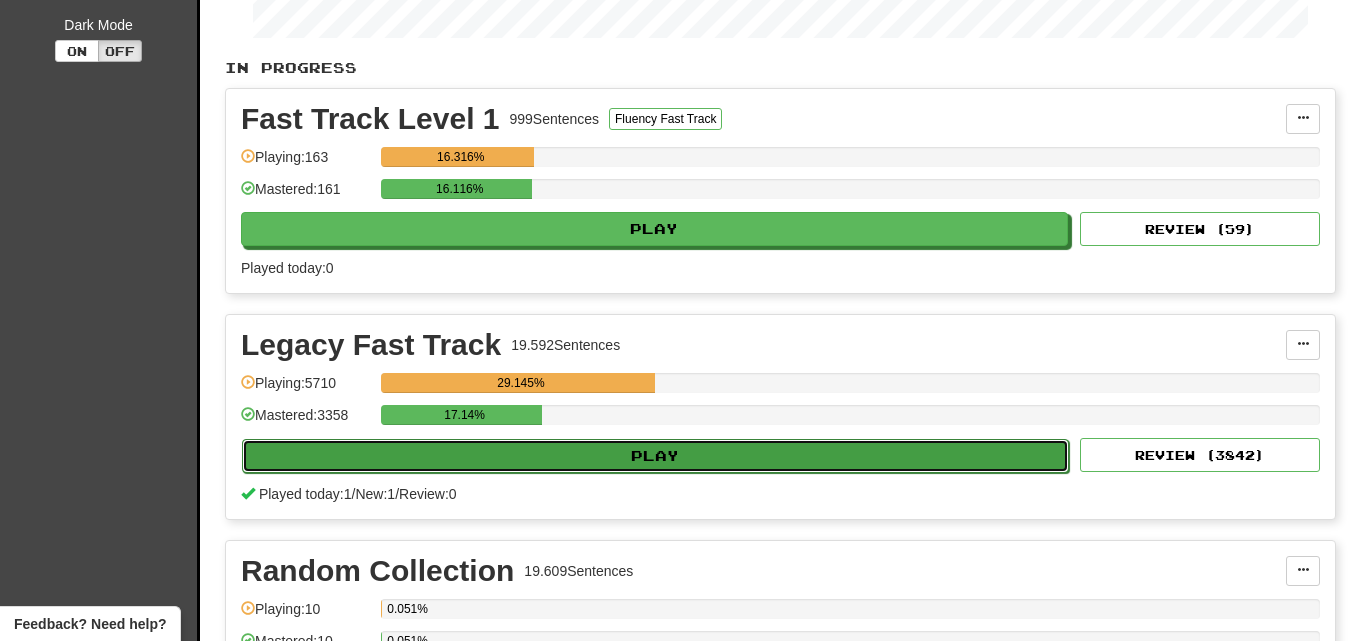 click on "Play" at bounding box center (655, 456) 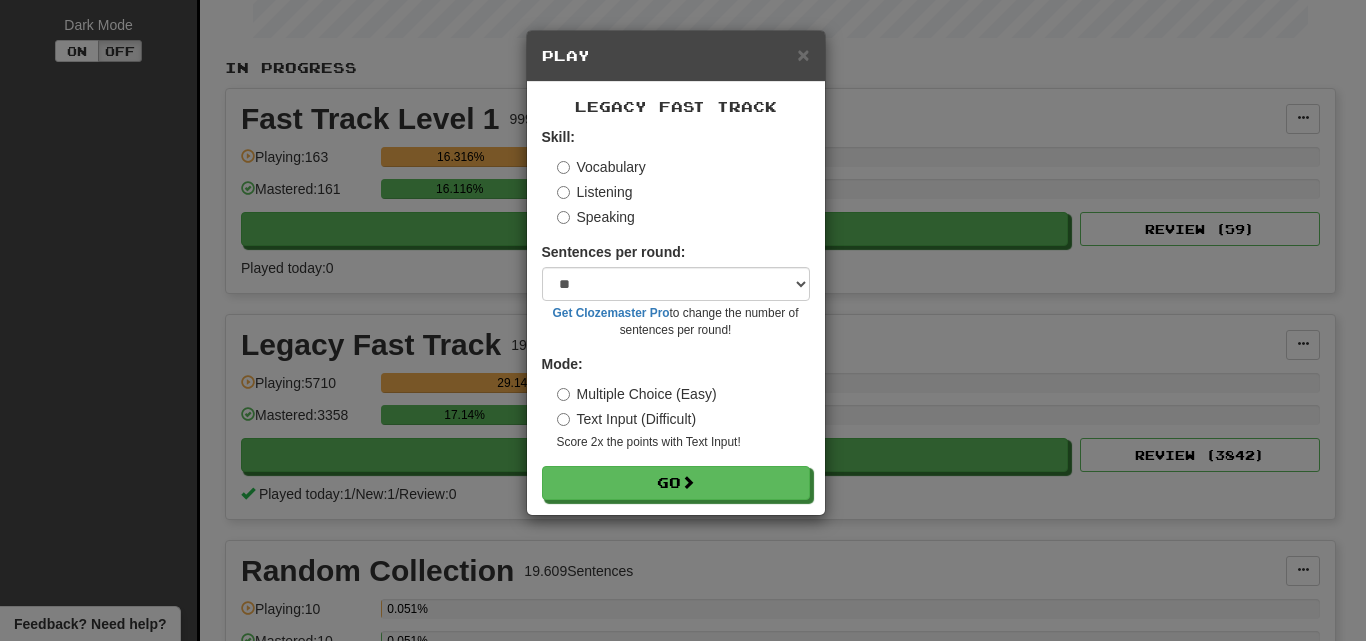 click on "Text Input (Difficult)" at bounding box center (627, 419) 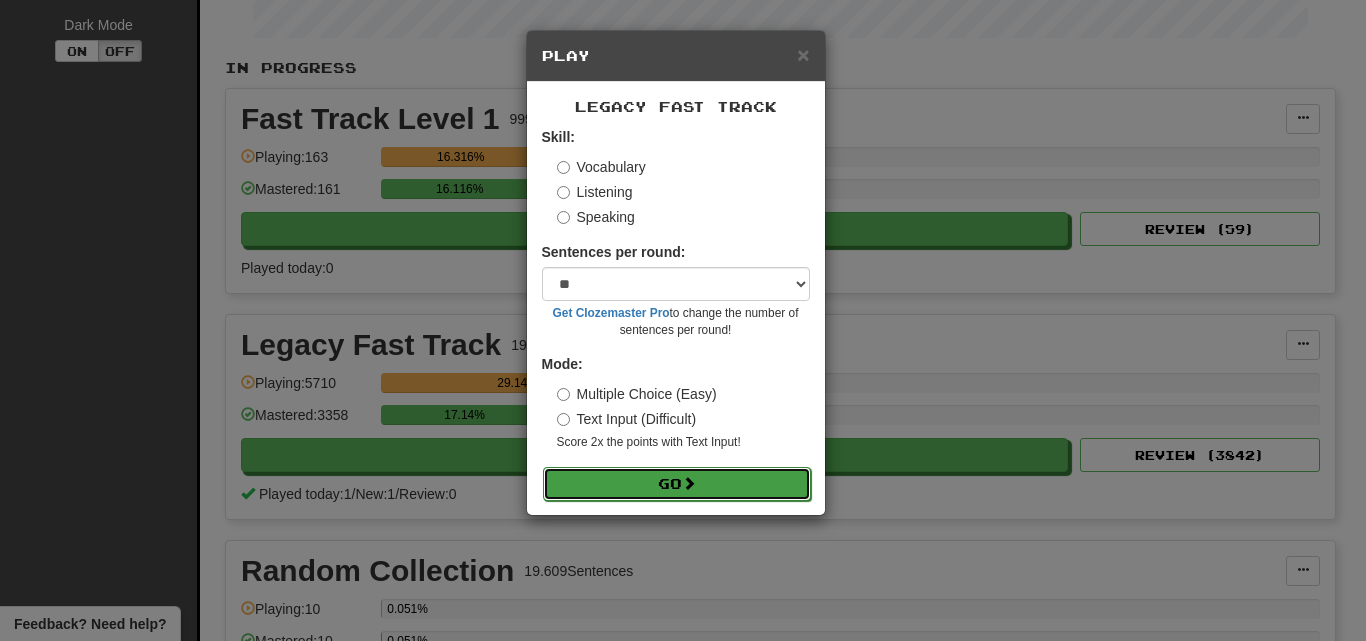 click on "Go" at bounding box center [677, 484] 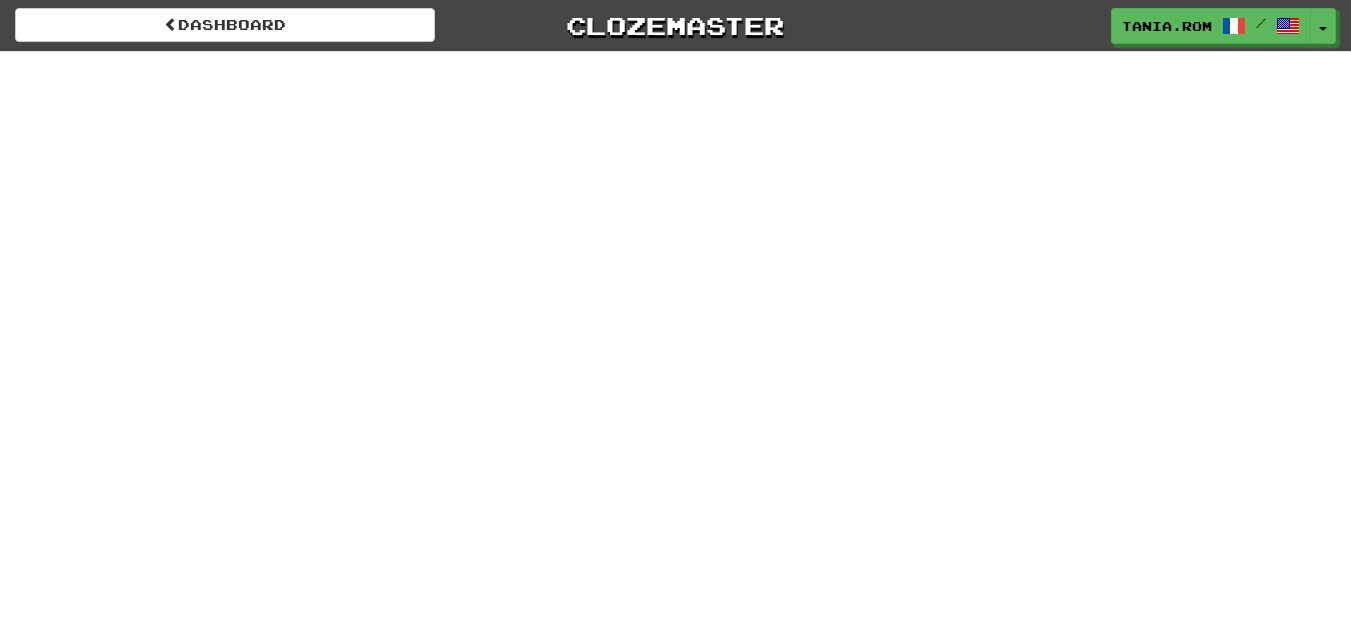 scroll, scrollTop: 0, scrollLeft: 0, axis: both 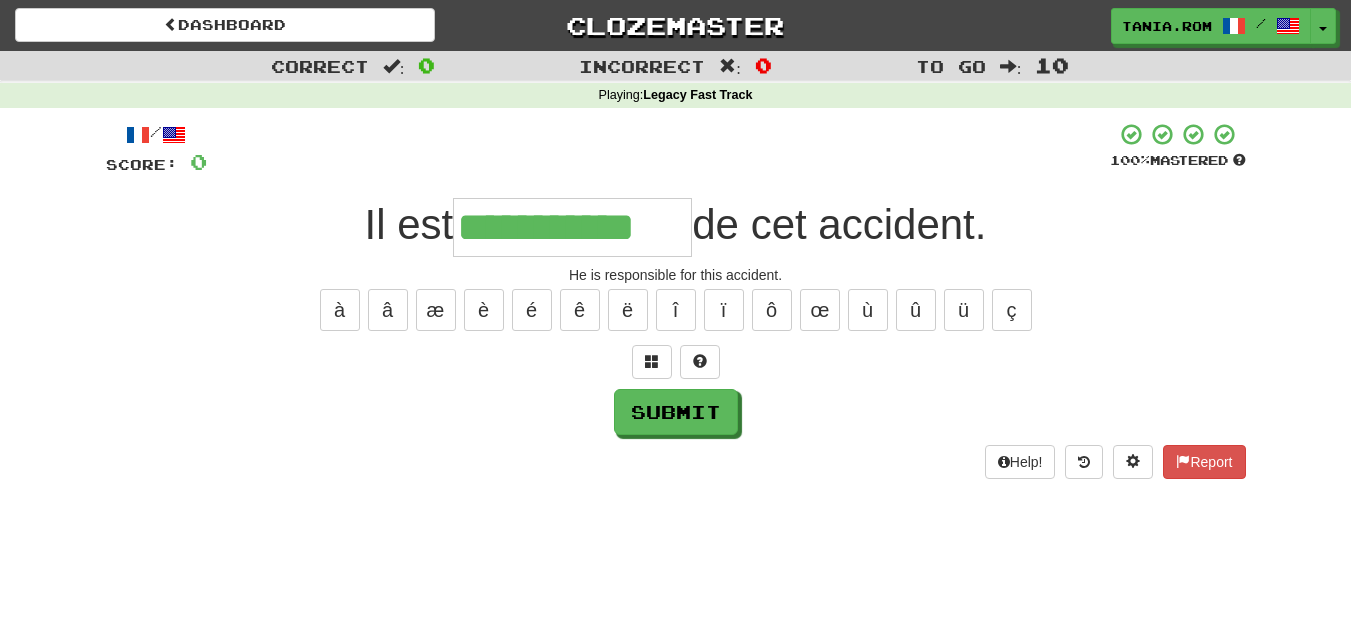 type on "**********" 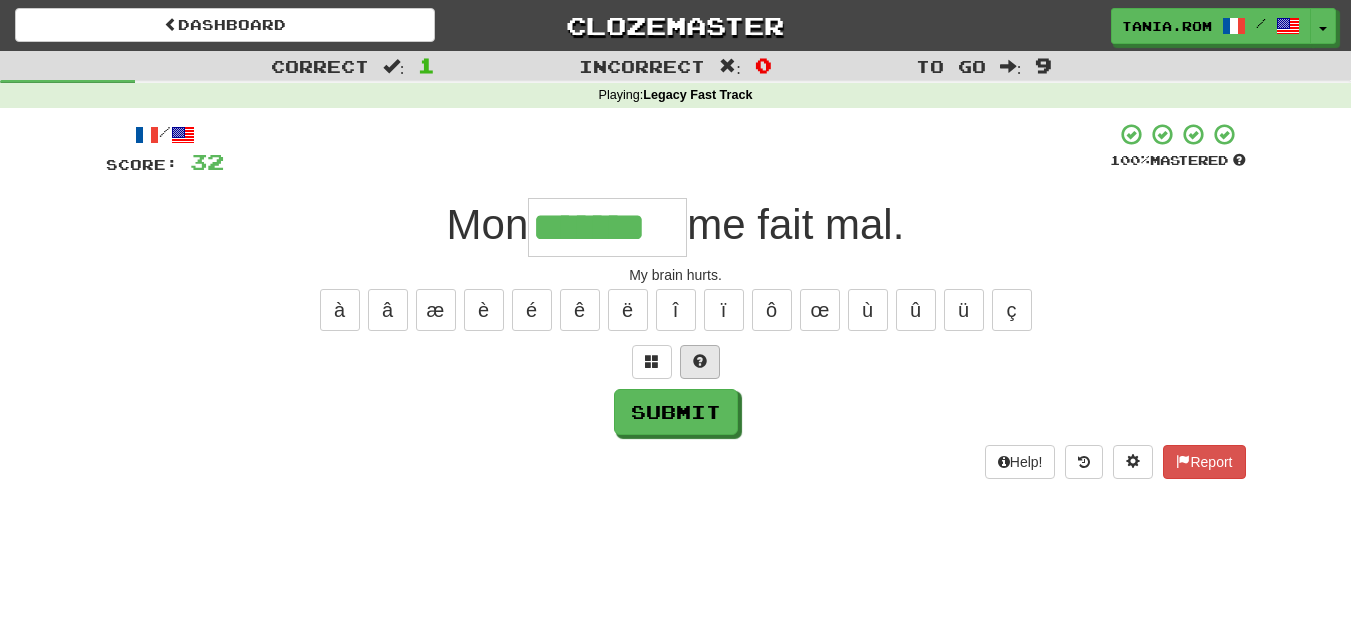 type on "*******" 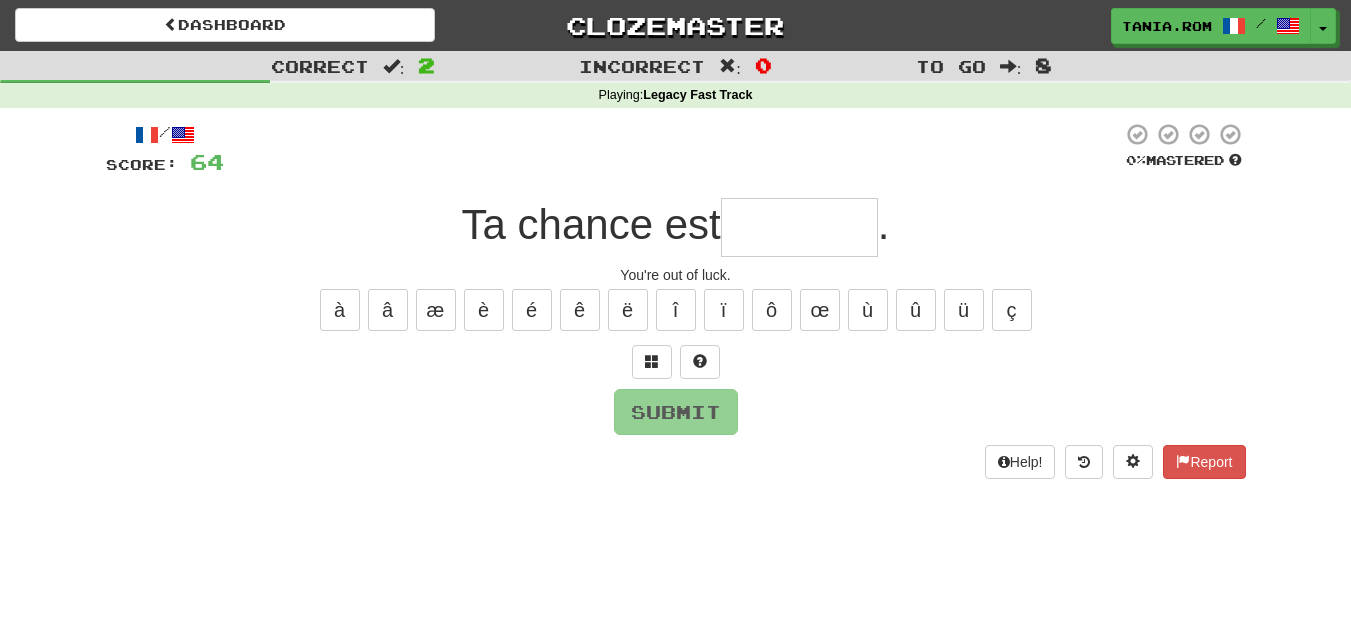 type on "*" 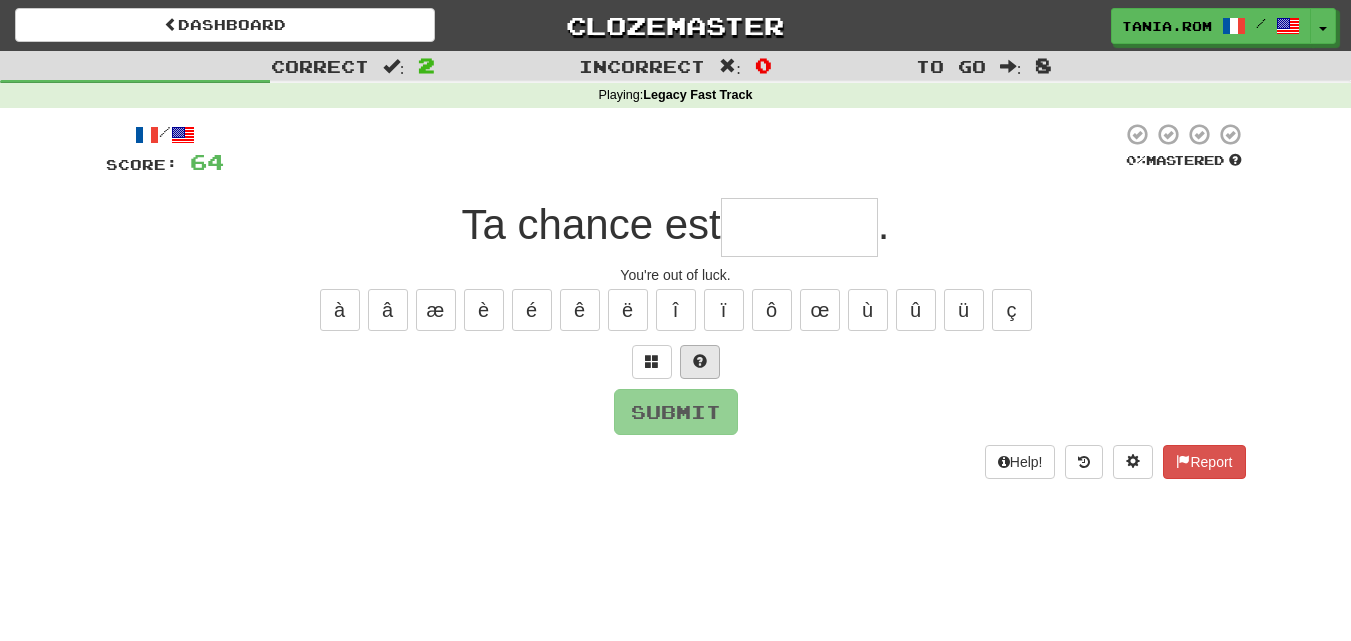 type on "*" 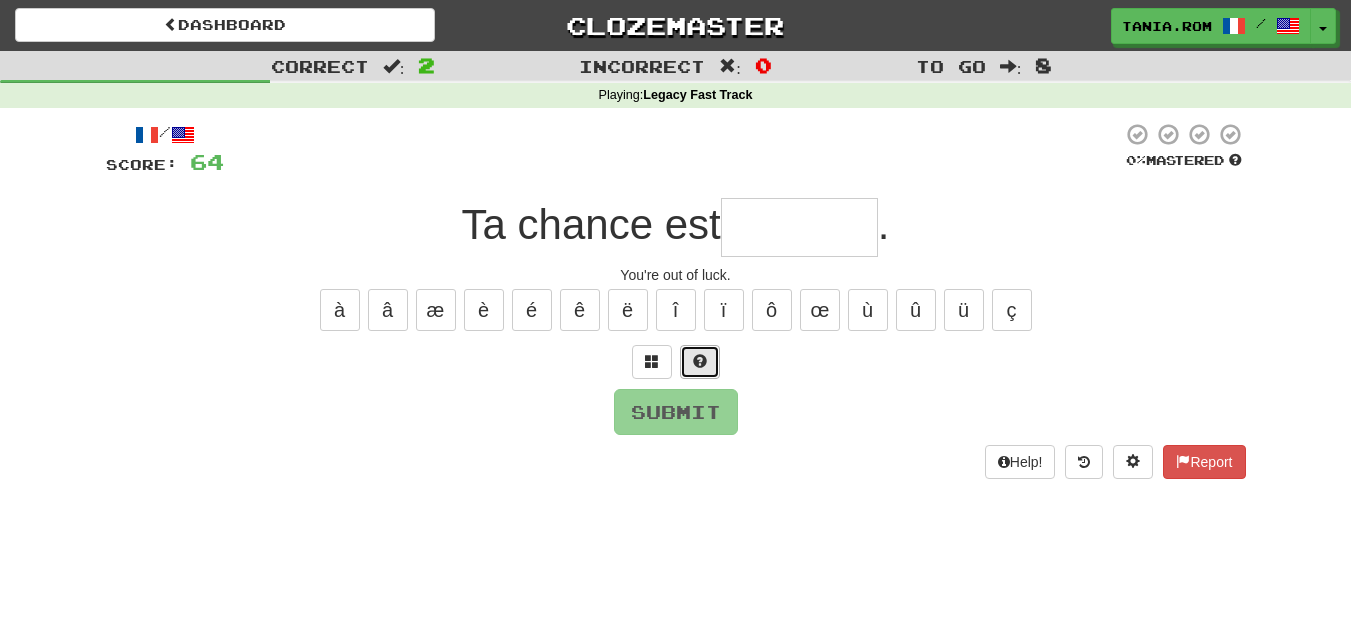 click at bounding box center (700, 362) 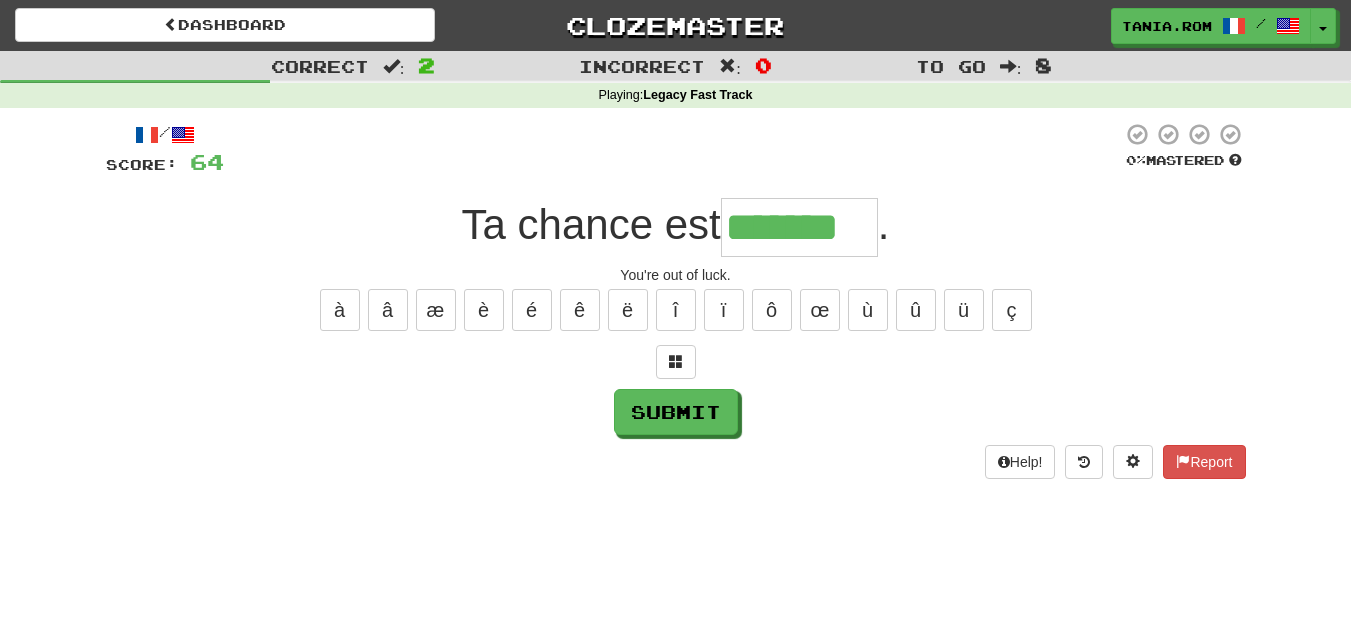 type on "*******" 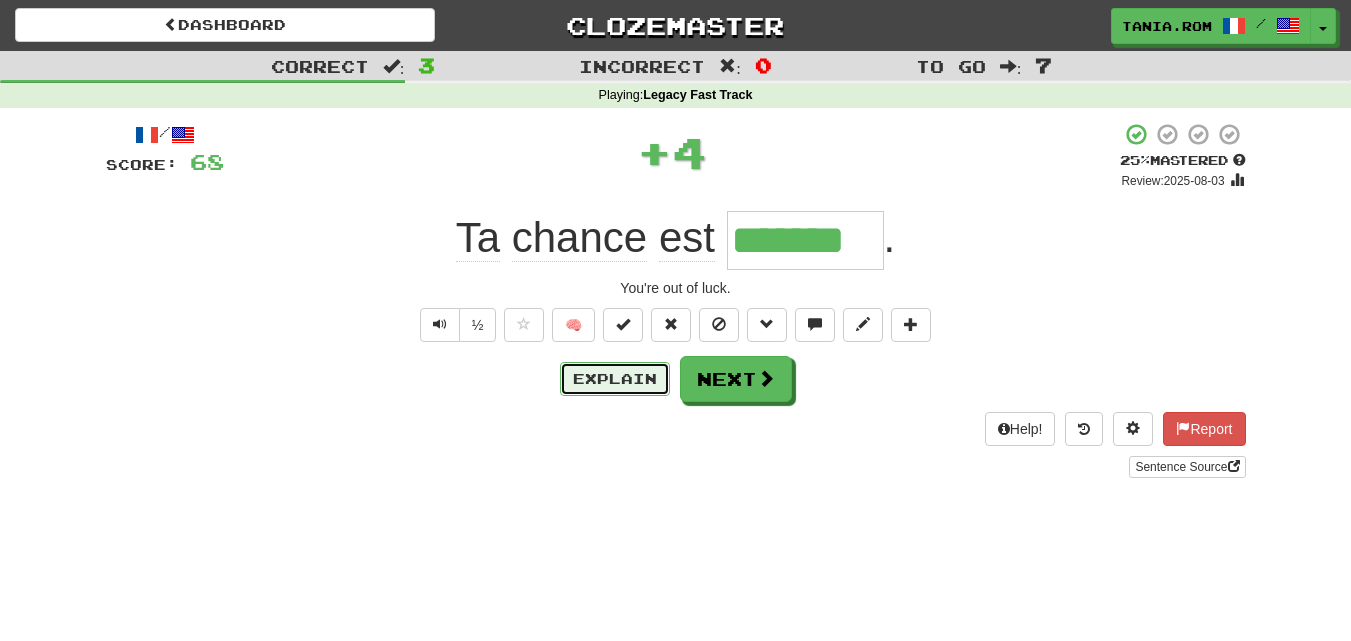 click on "Explain" at bounding box center (615, 379) 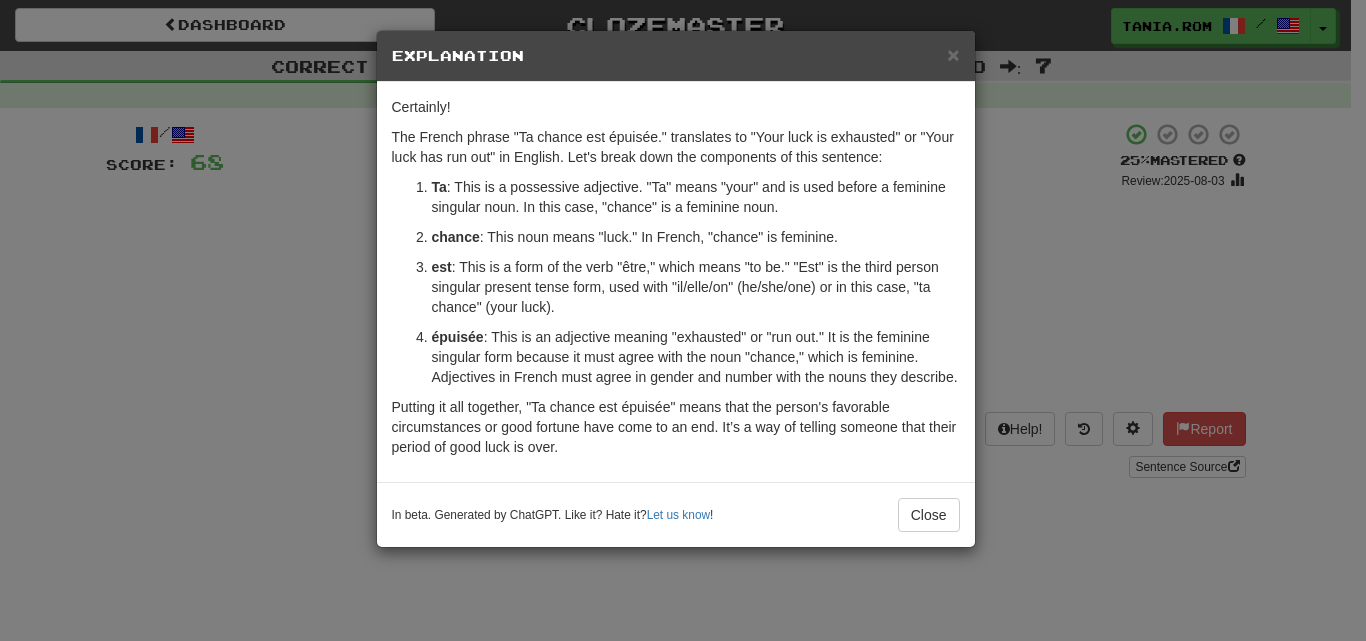click on "× Explanation Certainly!
The French phrase "Ta chance est épuisée." translates to "Your luck is exhausted" or "Your luck has run out" in English. Let's break down the components of this sentence:
Ta : This is a possessive adjective. "Ta" means "your" and is used before a feminine singular noun. In this case, "chance" is a feminine noun.
chance : This noun means "luck." In French, "chance" is feminine.
est : This is a form of the verb "être," which means "to be." "Est" is the third person singular present tense form, used with "il/elle/on" (he/she/one) or in this case, "ta chance" (your luck).
épuisée : This is an adjective meaning "exhausted" or "run out." It is the feminine singular form because it must agree with the noun "chance," which is feminine. Adjectives in French must agree in gender and number with the nouns they describe.
In beta. Generated by ChatGPT. Like it? Hate it?  Let us know ! Close" at bounding box center (683, 320) 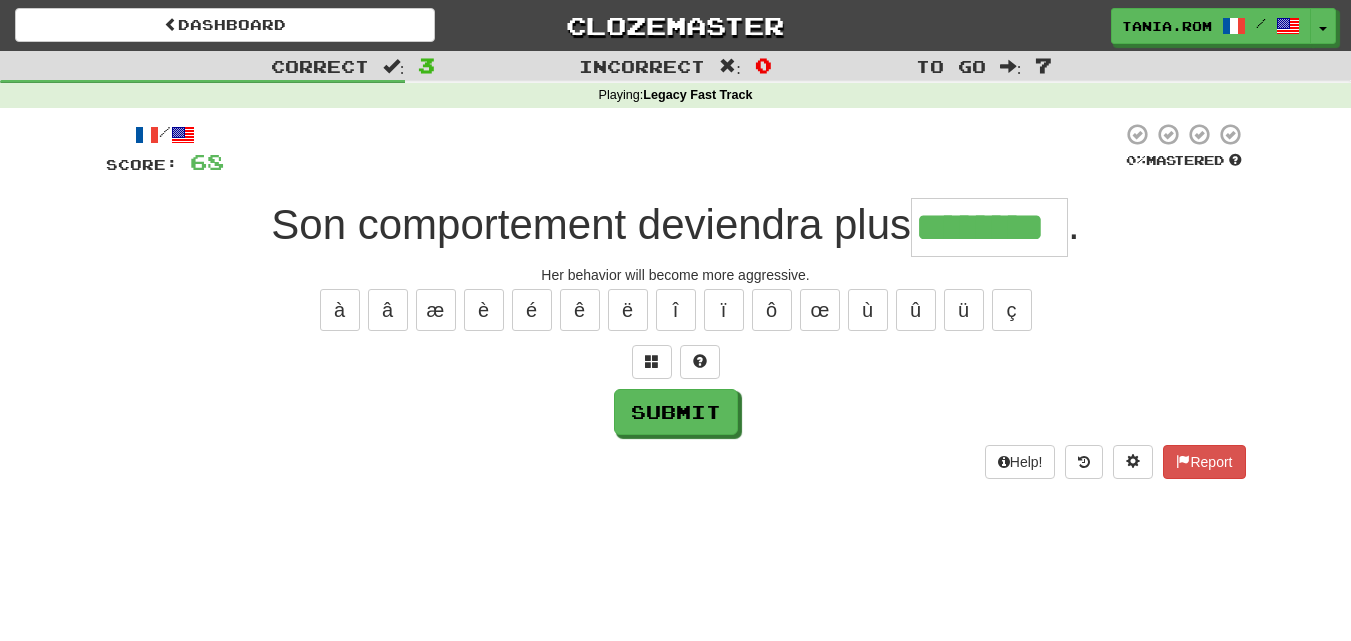 type on "********" 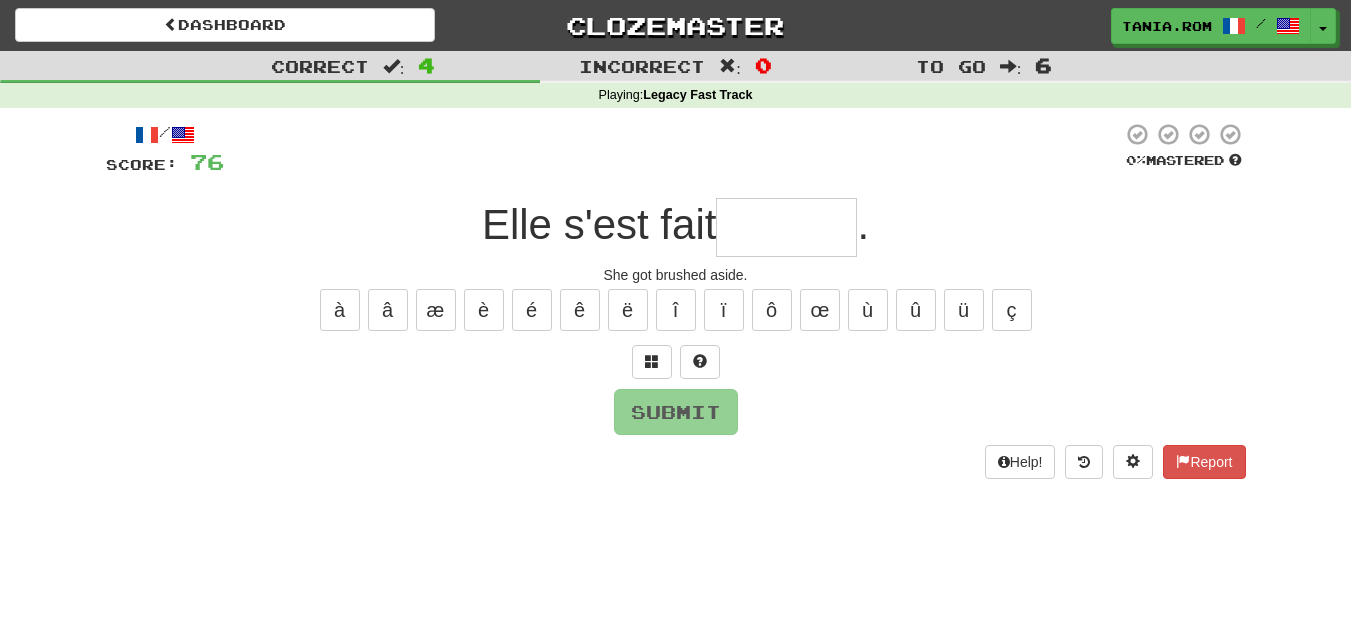 type on "*" 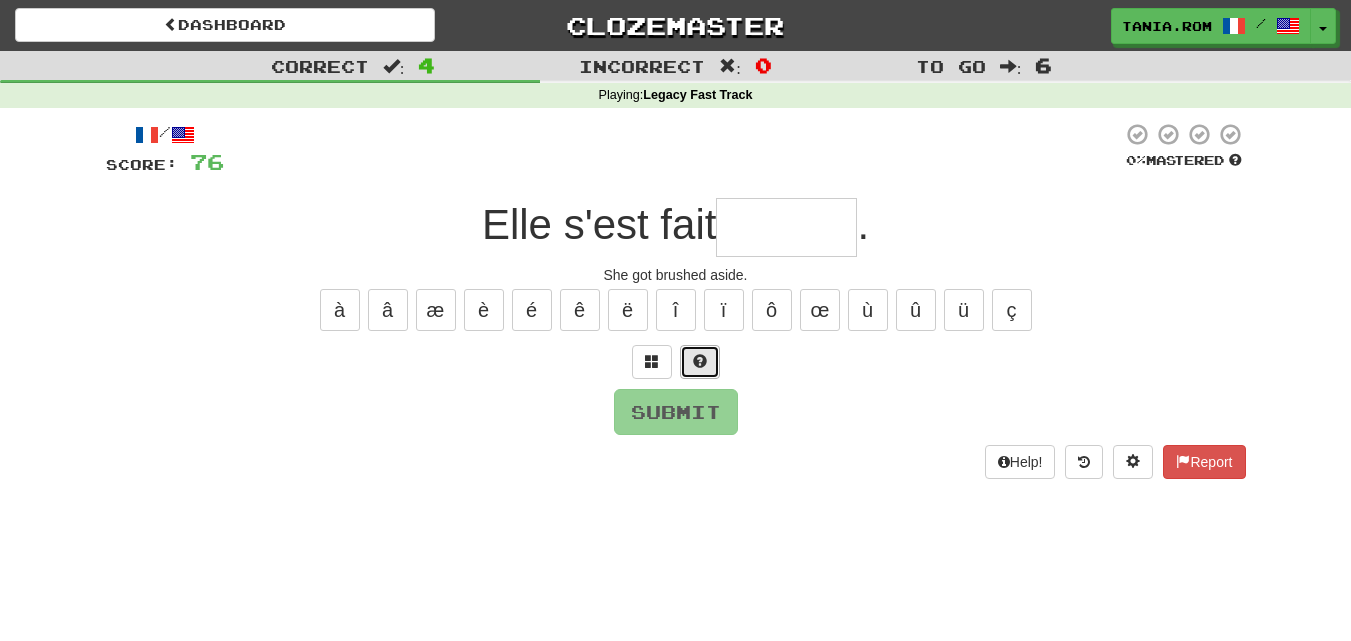 click at bounding box center (700, 361) 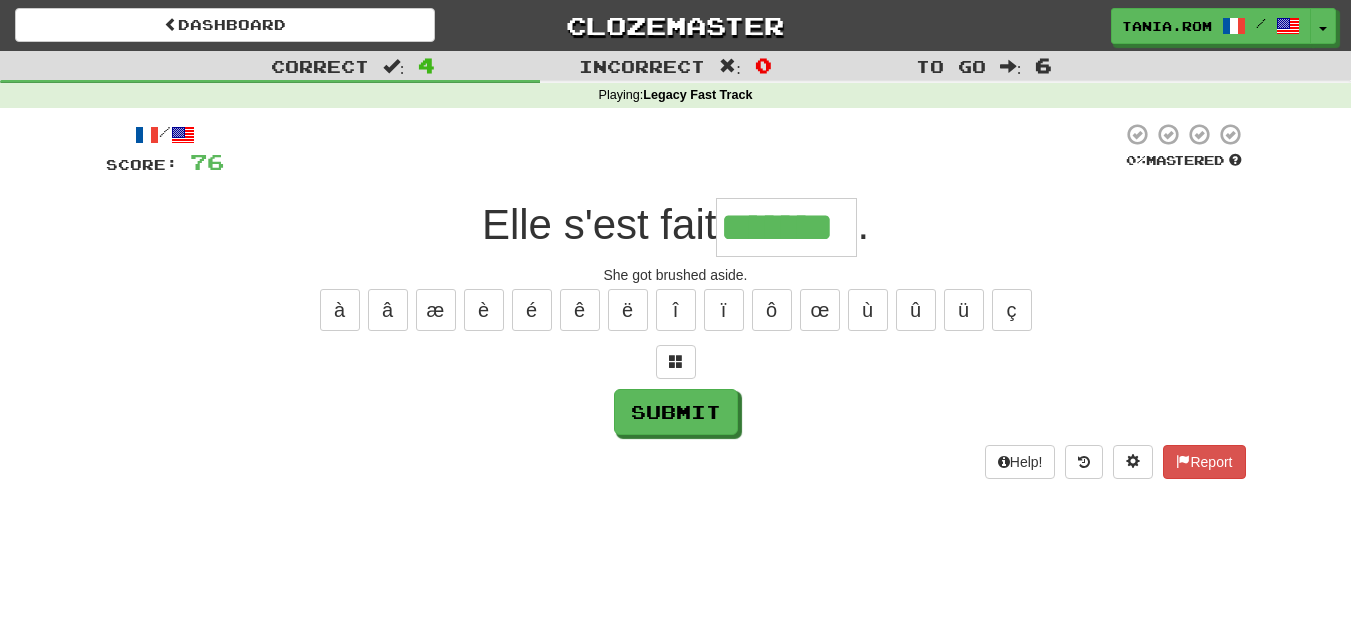 type on "*******" 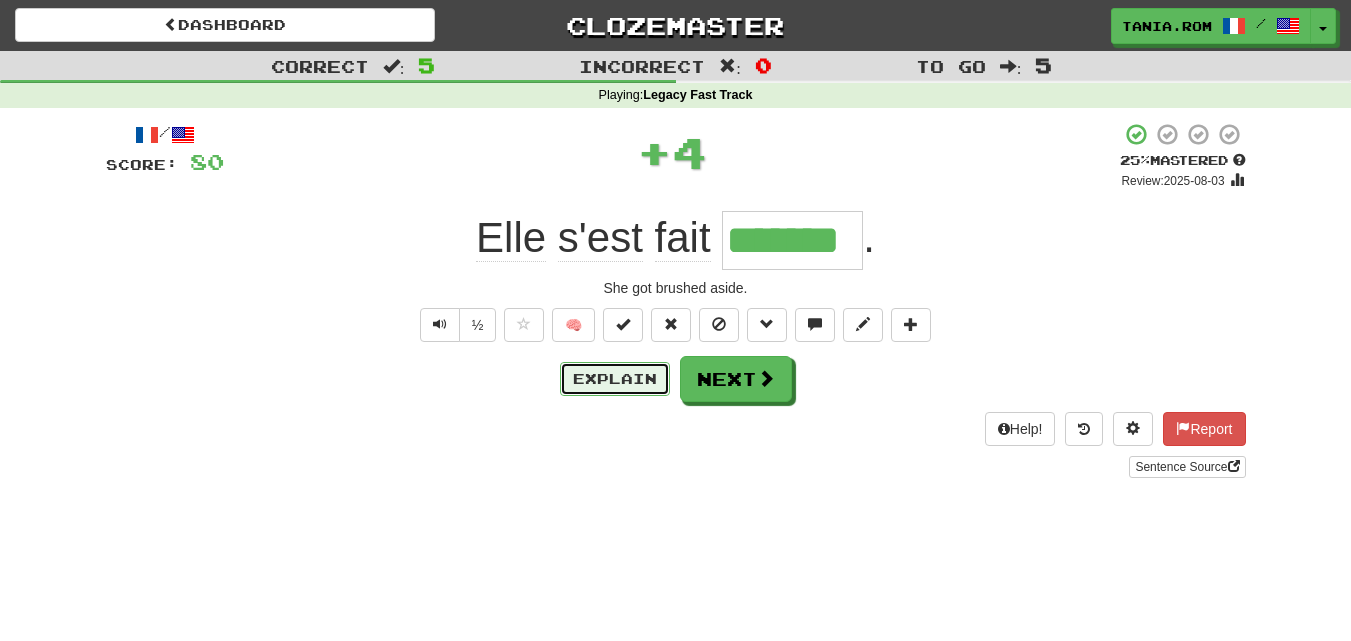 click on "Explain" at bounding box center [615, 379] 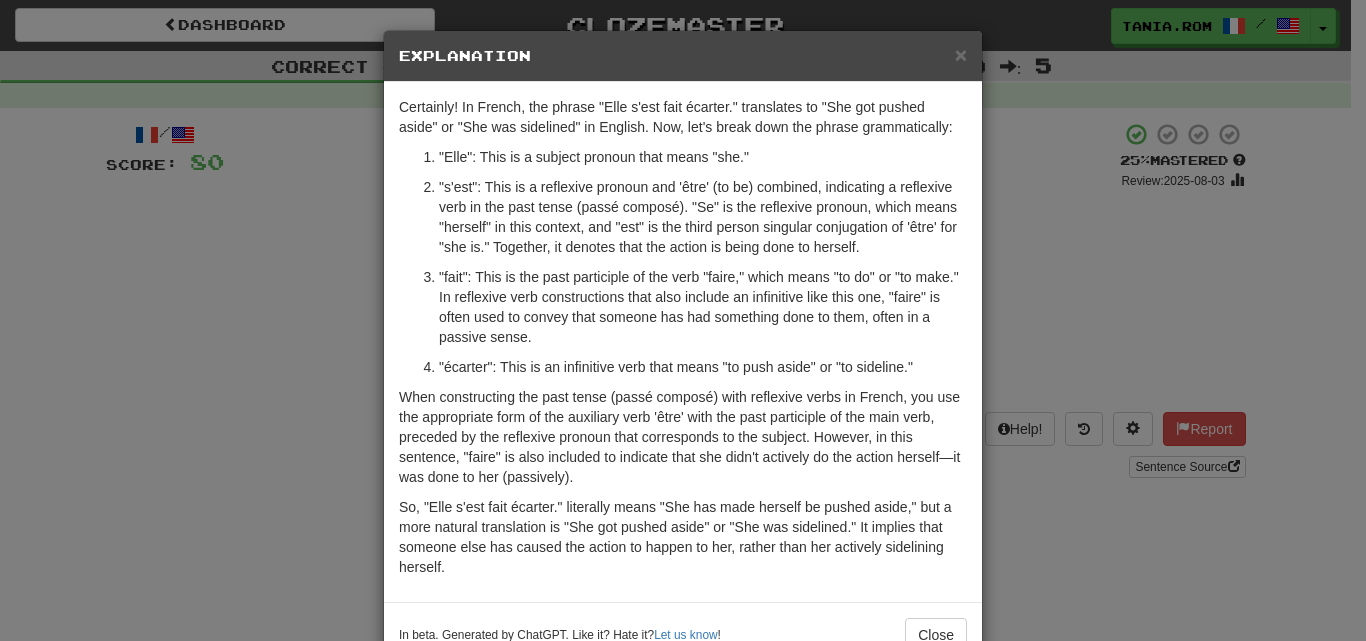 click on "× Explanation Certainly! In French, the phrase "Elle s'est fait écarter." translates to "She got pushed aside" or "She was sidelined" in English. Now, let's break down the phrase grammatically:
"Elle": This is a subject pronoun that means "she."
"s'est": This is a reflexive pronoun and 'être' (to be) combined, indicating a reflexive verb in the past tense (passé composé). "Se" is the reflexive pronoun, which means "herself" in this context, and "est" is the third person singular conjugation of 'être' for "she is." Together, it denotes that the action is being done to herself.
"fait": This is the past participle of the verb "faire," which means "to do" or "to make." In reflexive verb constructions that also include an infinitive like this one, "faire" is often used to convey that someone has had something done to them, often in a passive sense.
"écarter": This is an infinitive verb that means "to push aside" or "to sideline."
Let us know ! Close" at bounding box center (683, 320) 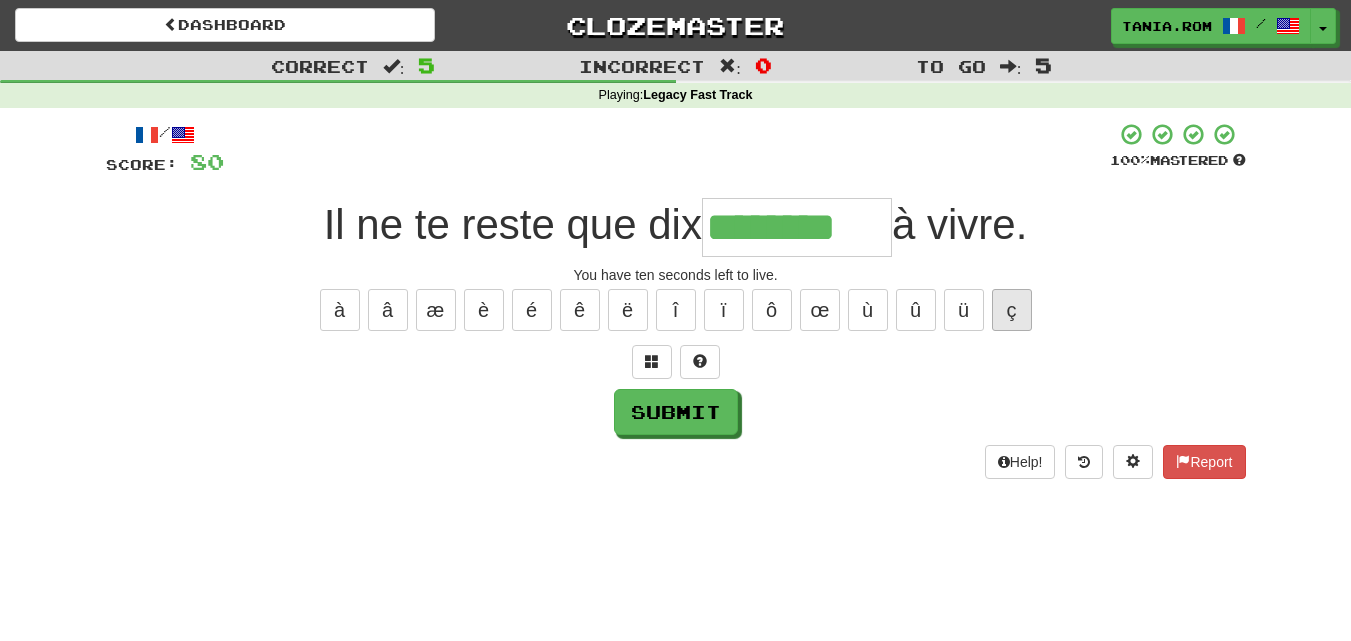 type on "********" 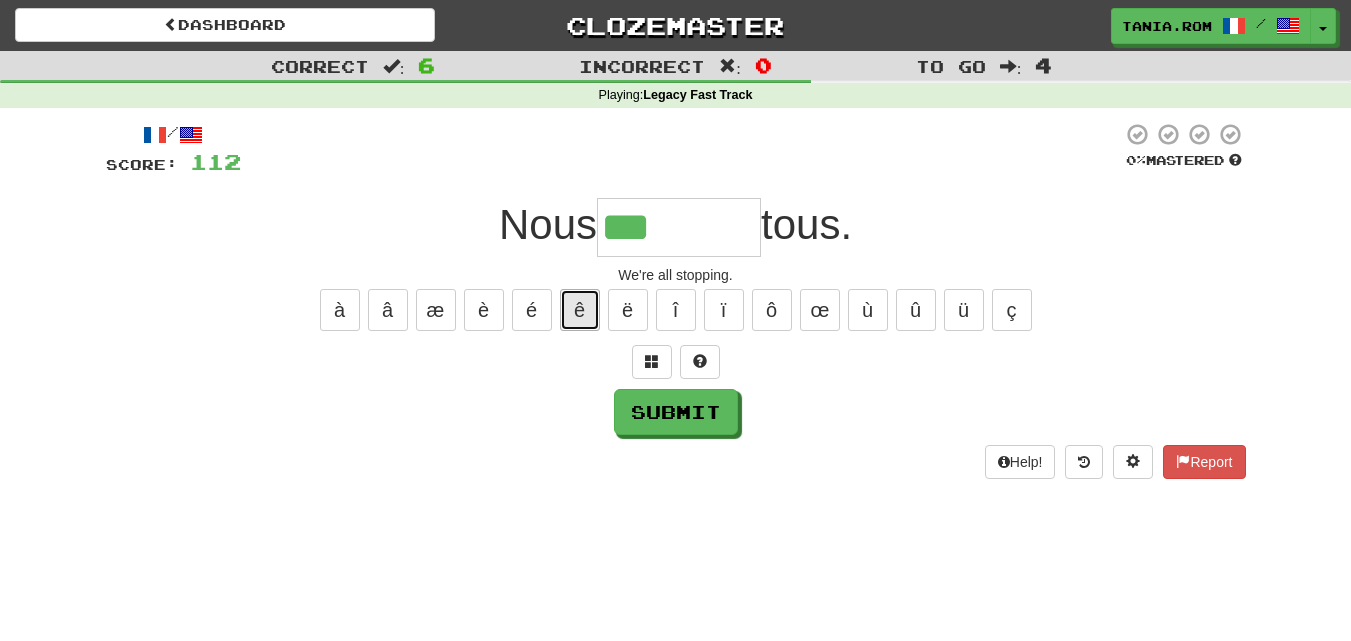 click on "ê" at bounding box center [580, 310] 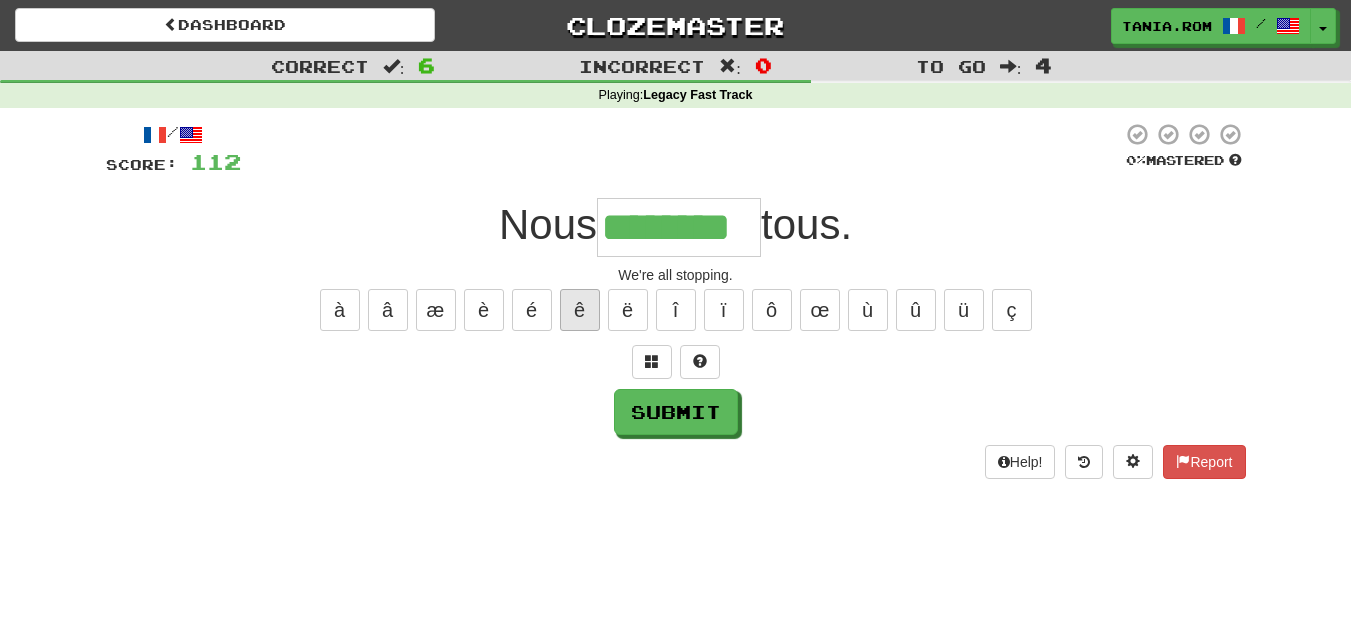 type on "********" 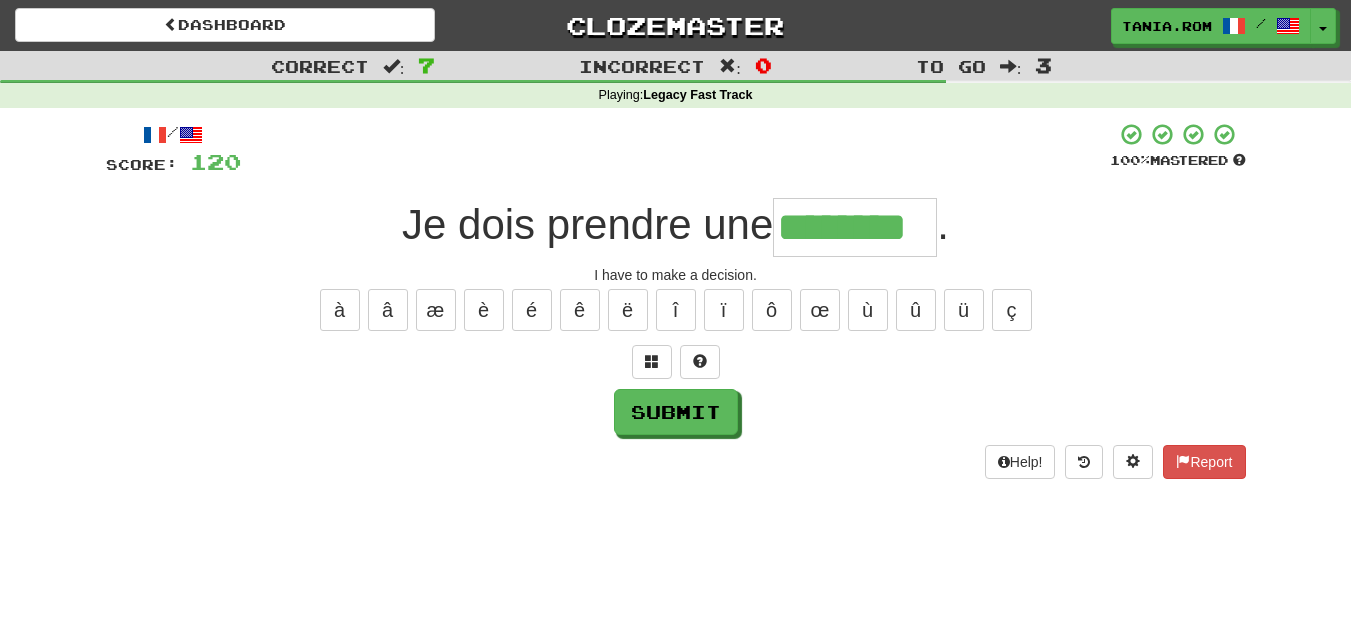 type on "********" 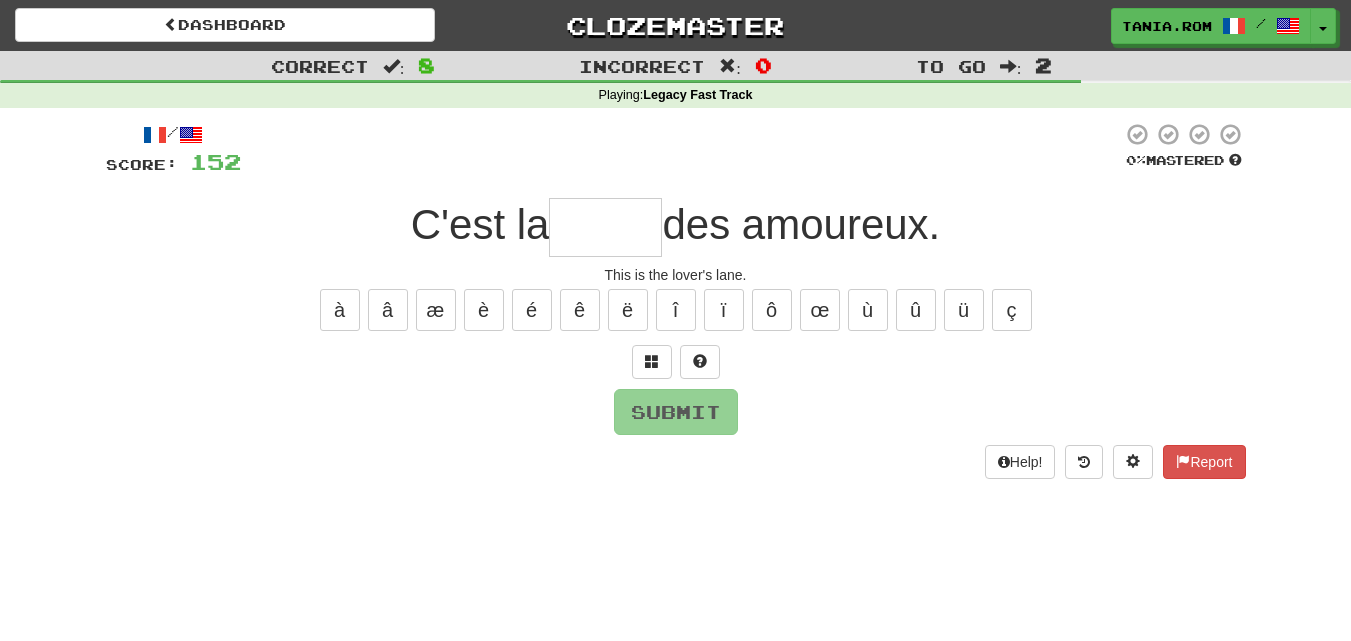 type on "*" 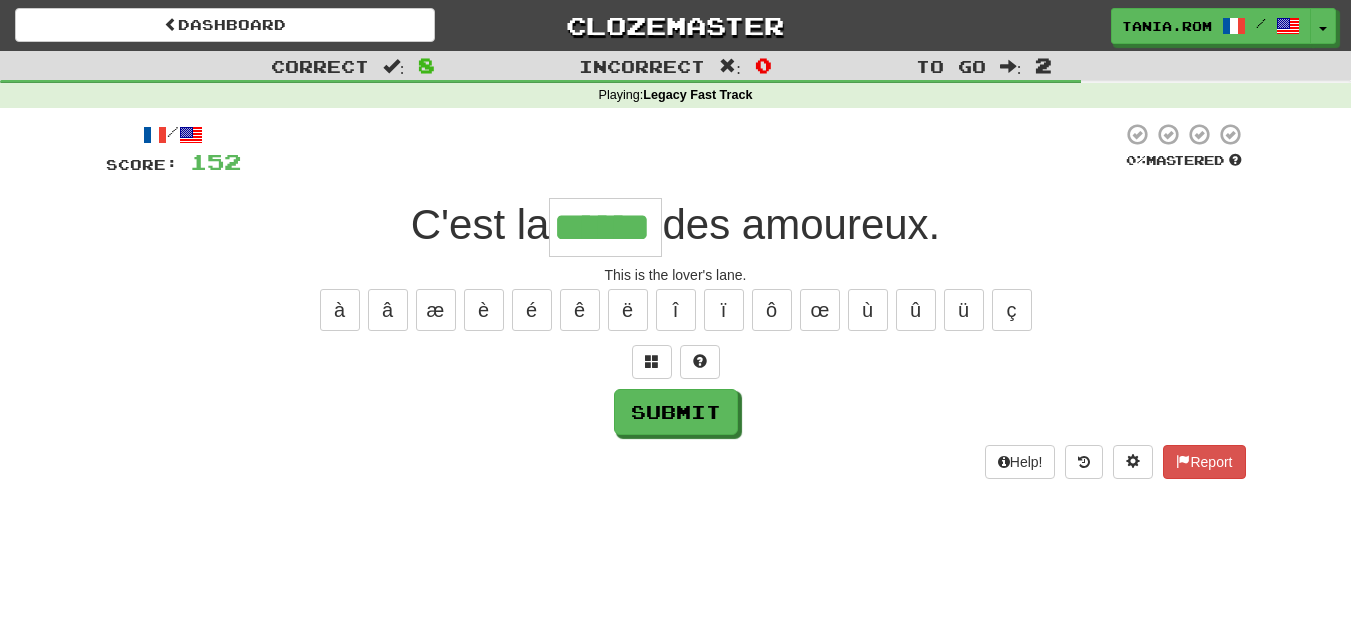 type on "******" 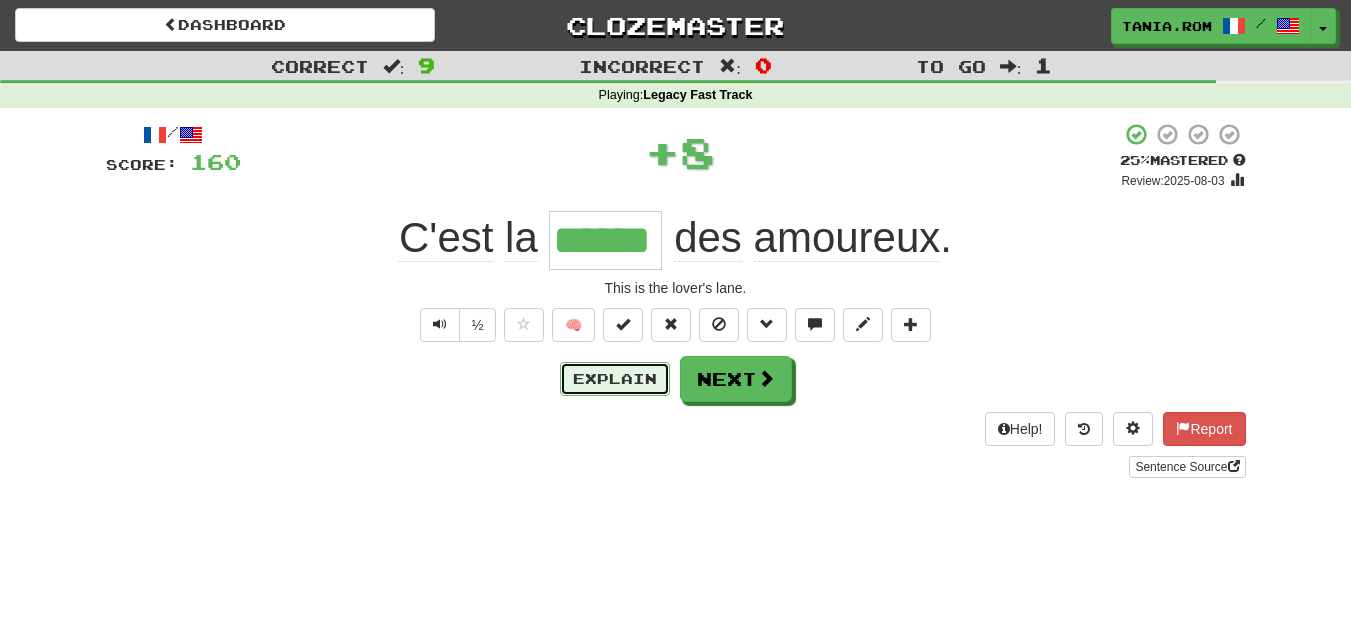 click on "Explain" at bounding box center [615, 379] 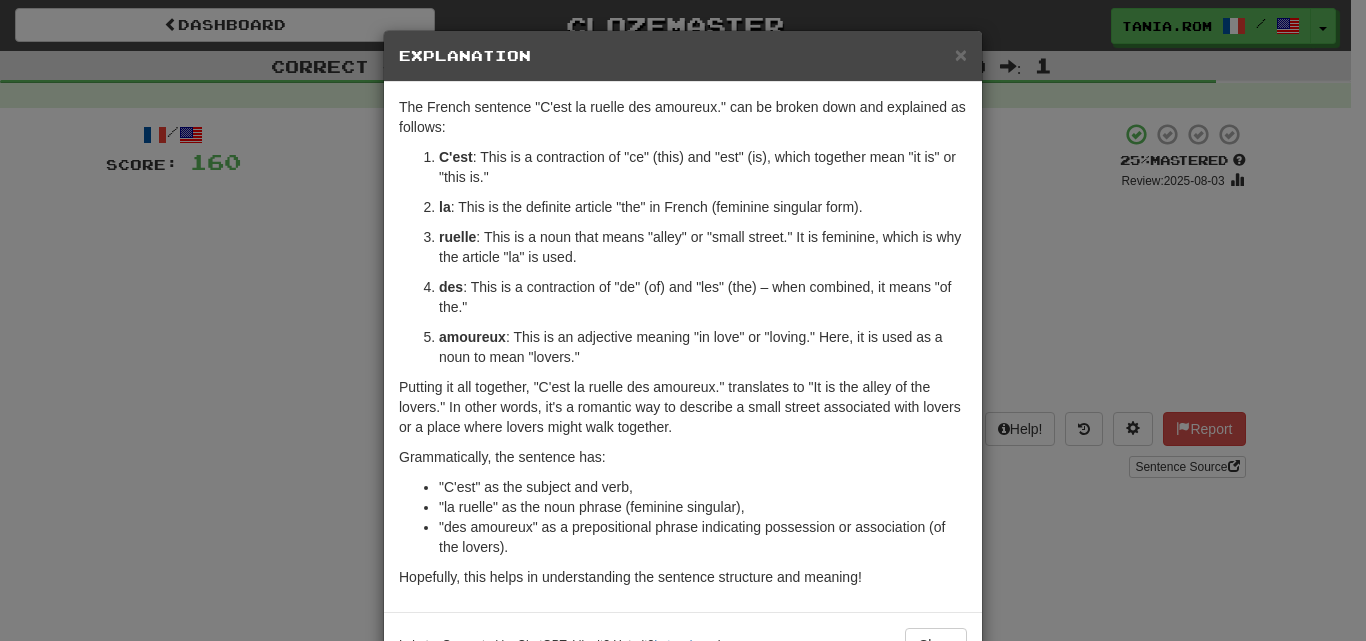 click on "× Explanation The French sentence "C'est la ruelle des amoureux." can be broken down and explained as follows:
C'est : This is a contraction of "ce" (this) and "est" (is), which together mean "it is" or "this is."
la : This is the definite article "the" in French (feminine singular form).
ruelle : This is a noun that means "alley" or "small street." It is feminine, which is why the article "la" is used.
des : This is a contraction of "de" (of) and "les" (the) – when combined, it means "of the."
amoureux : This is an adjective meaning "in love" or "loving." Here, it is used as a noun to mean "lovers."
Putting it all together, "C'est la ruelle des amoureux." translates to "It is the alley of the lovers." In other words, it's a romantic way to describe a small street associated with lovers or a place where lovers might walk together.
Grammatically, the sentence has:
"C'est" as the subject and verb,
"la ruelle" as the noun phrase (feminine singular),
! Close" at bounding box center (683, 320) 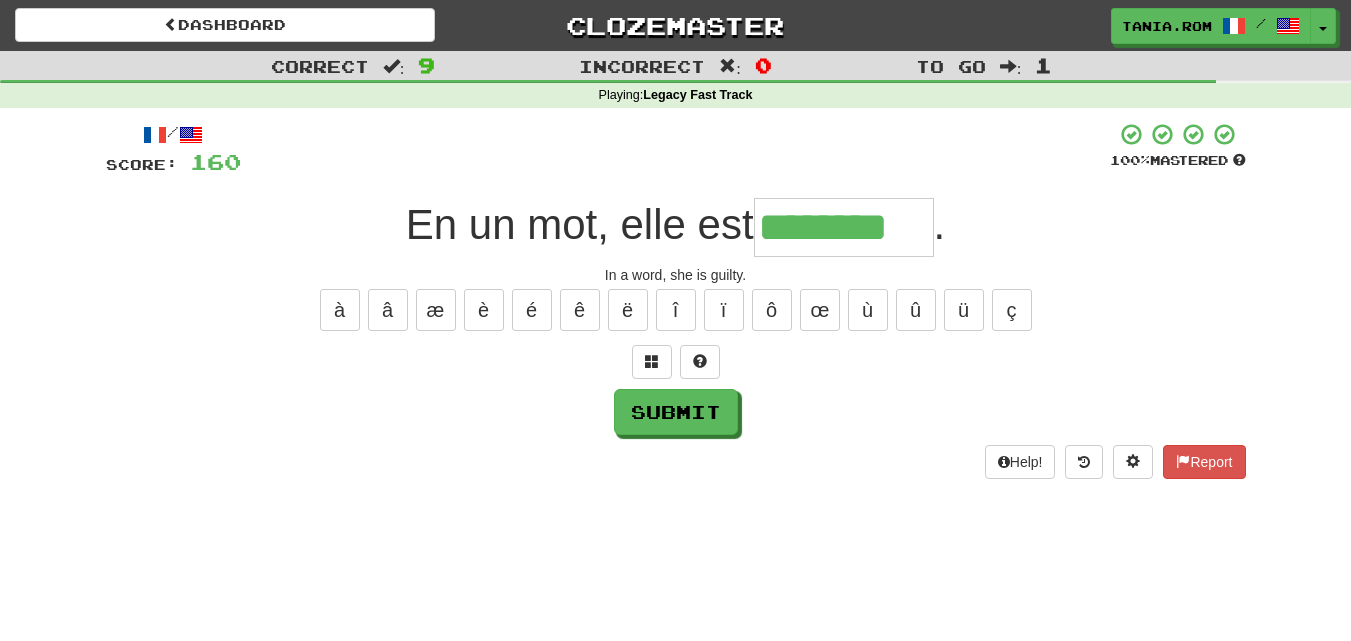 type on "********" 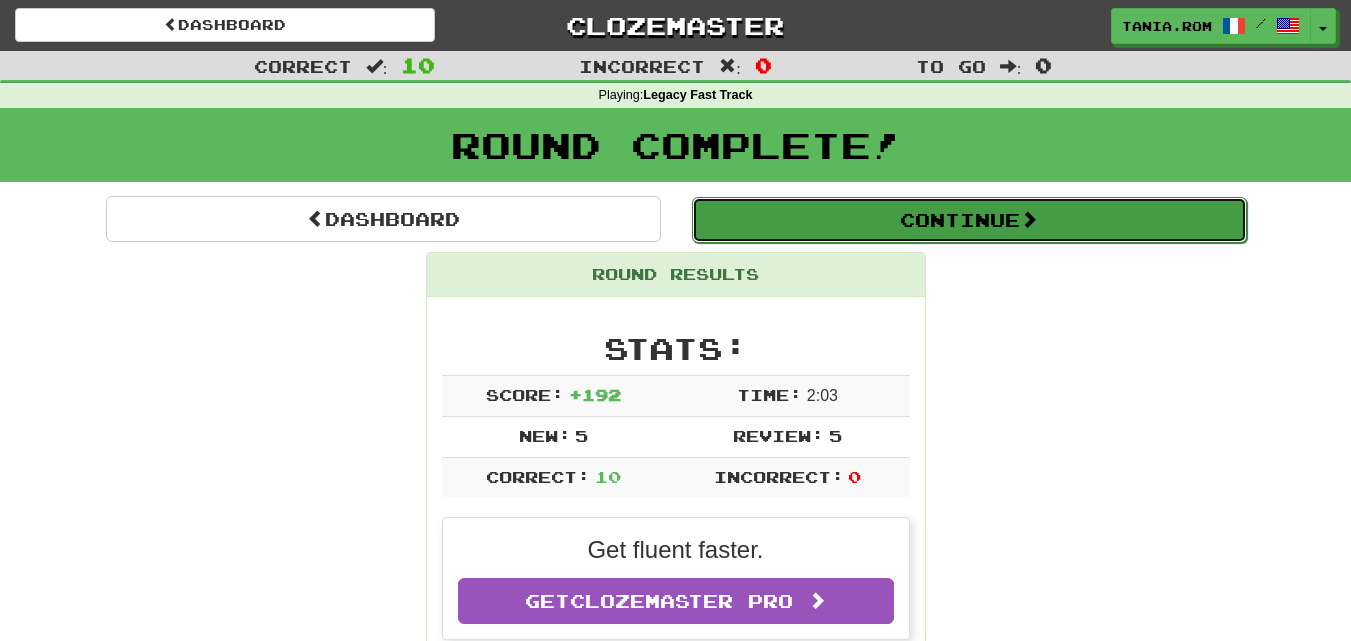 click on "Continue" at bounding box center [969, 220] 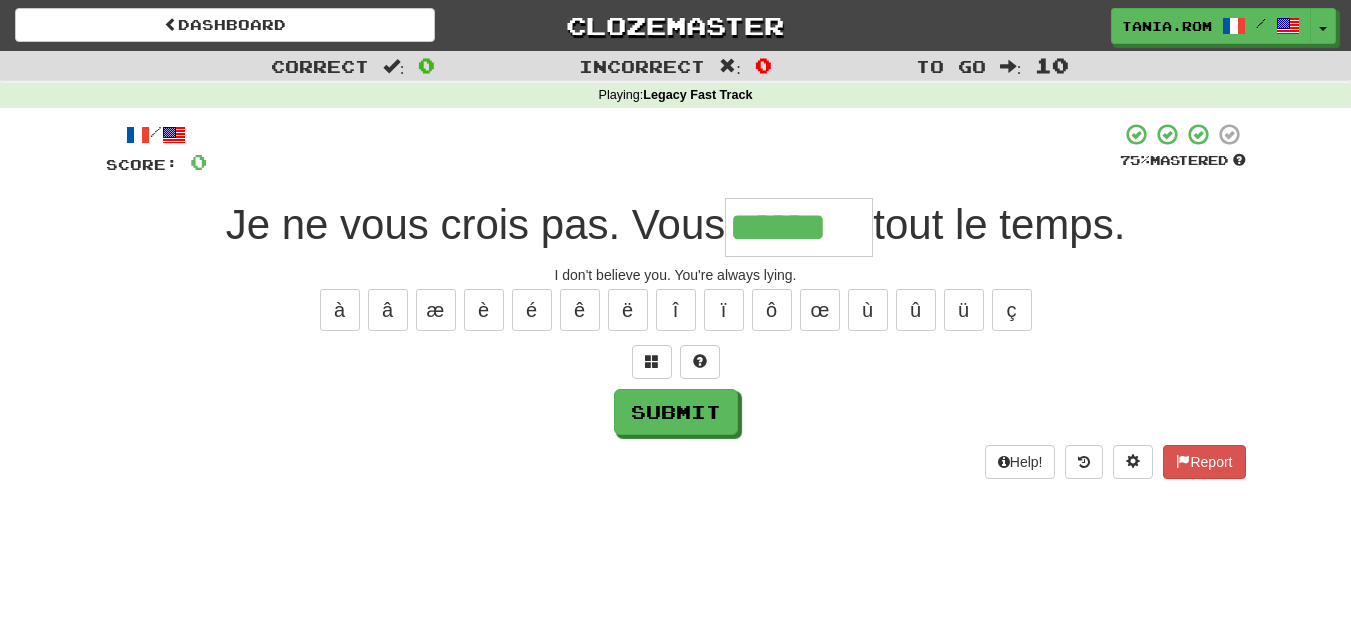 type on "******" 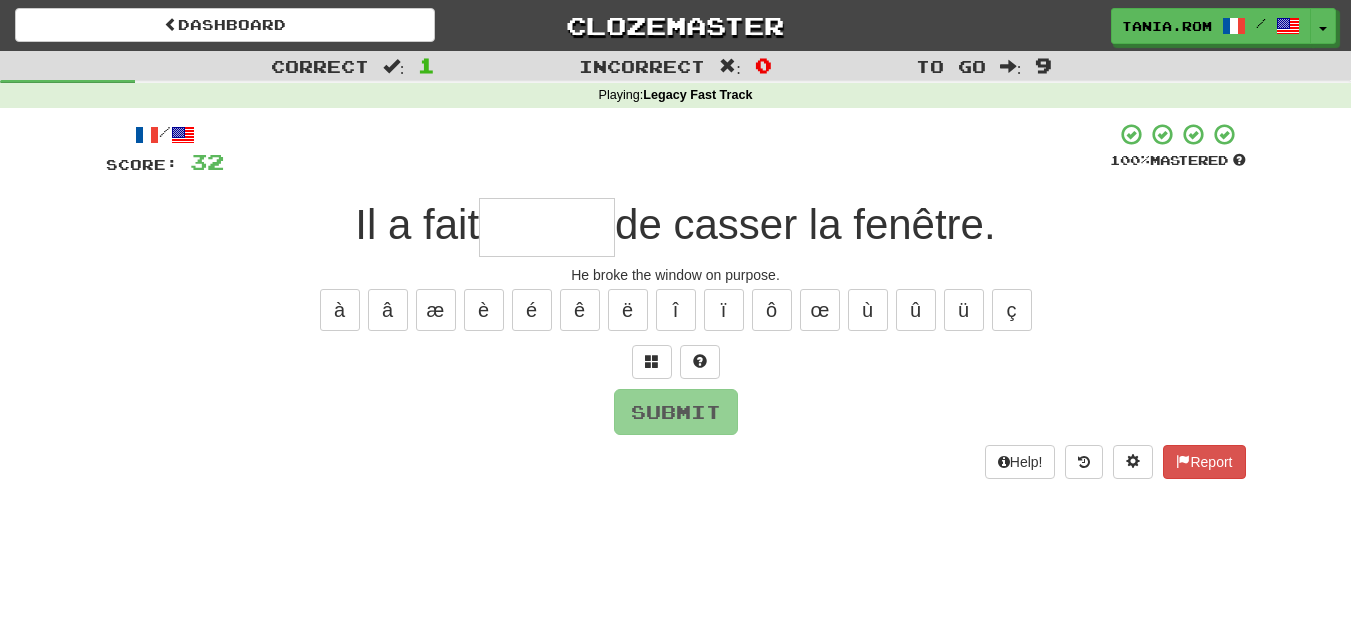 type on "*" 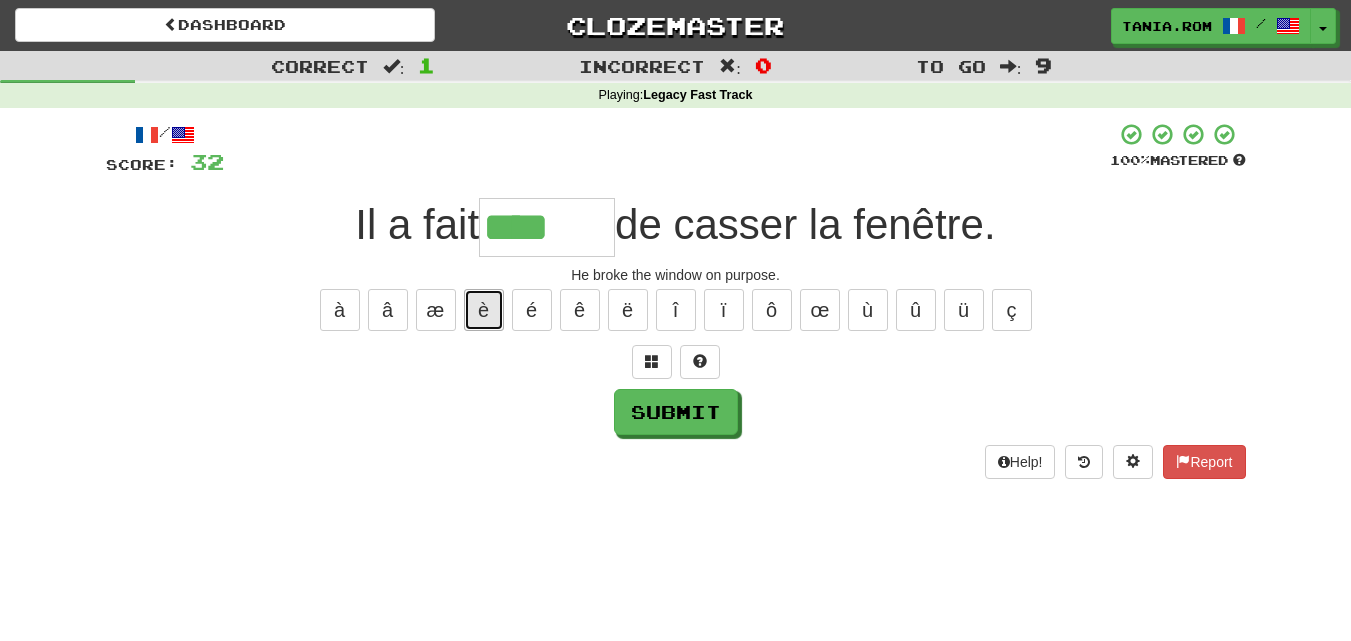 click on "è" at bounding box center (484, 310) 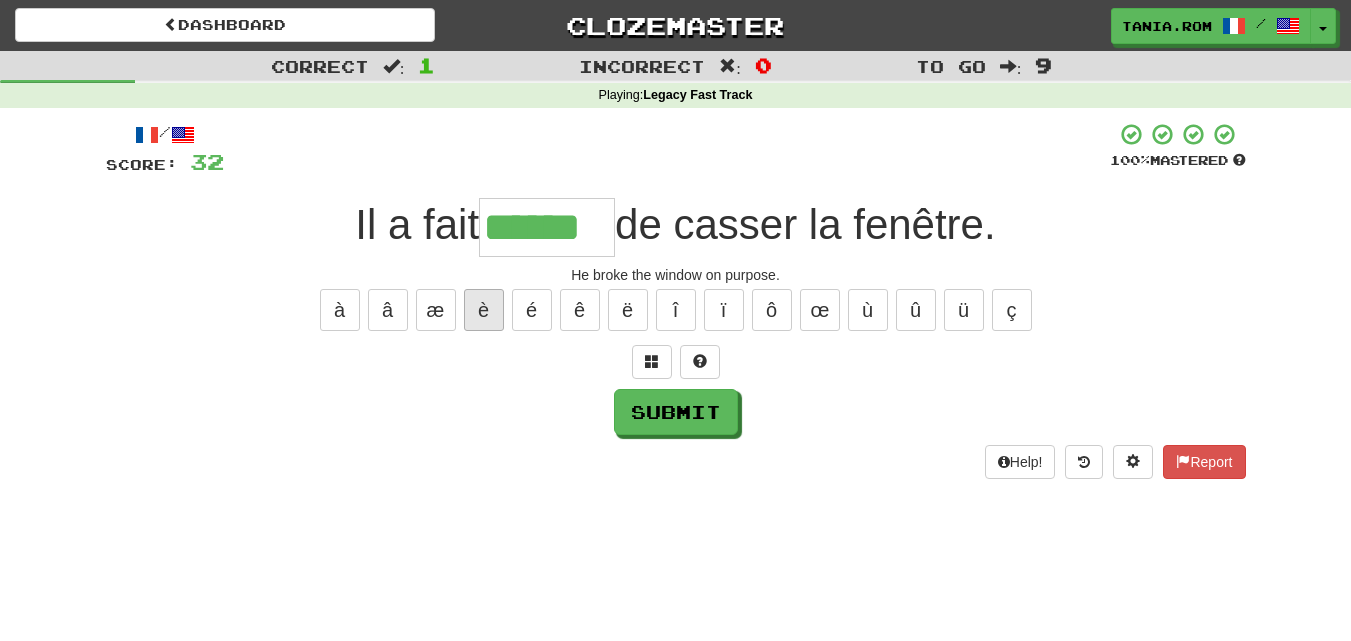 type on "******" 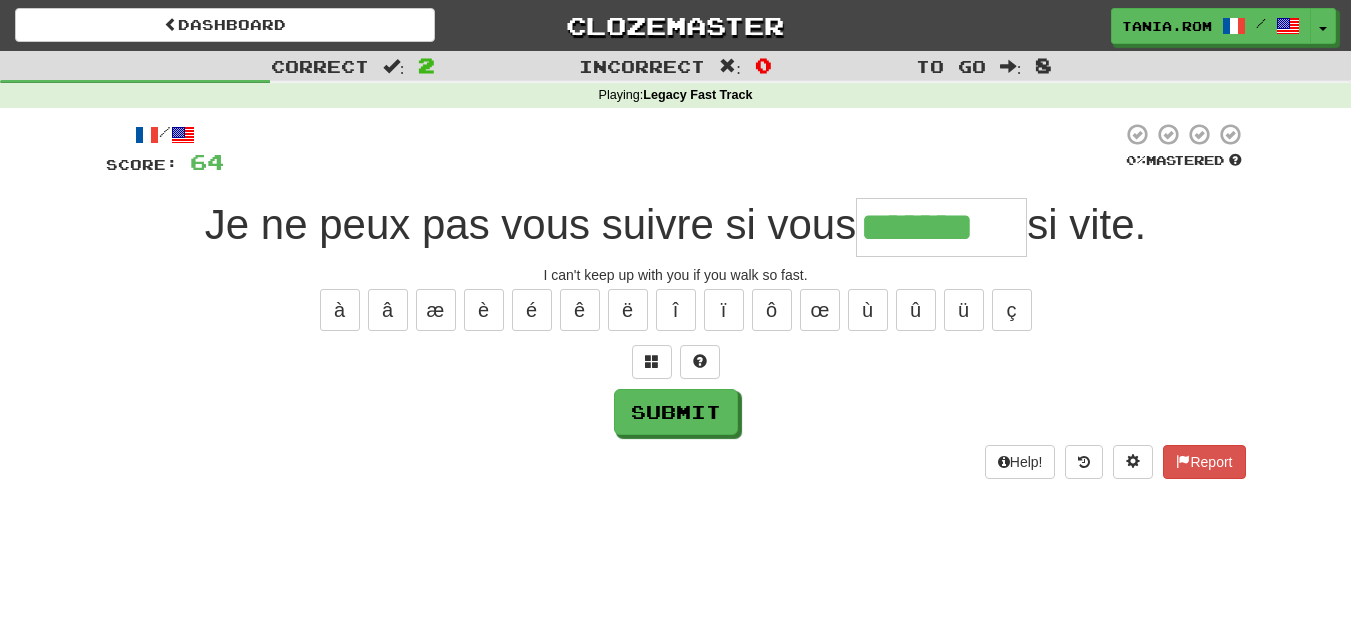 type on "*******" 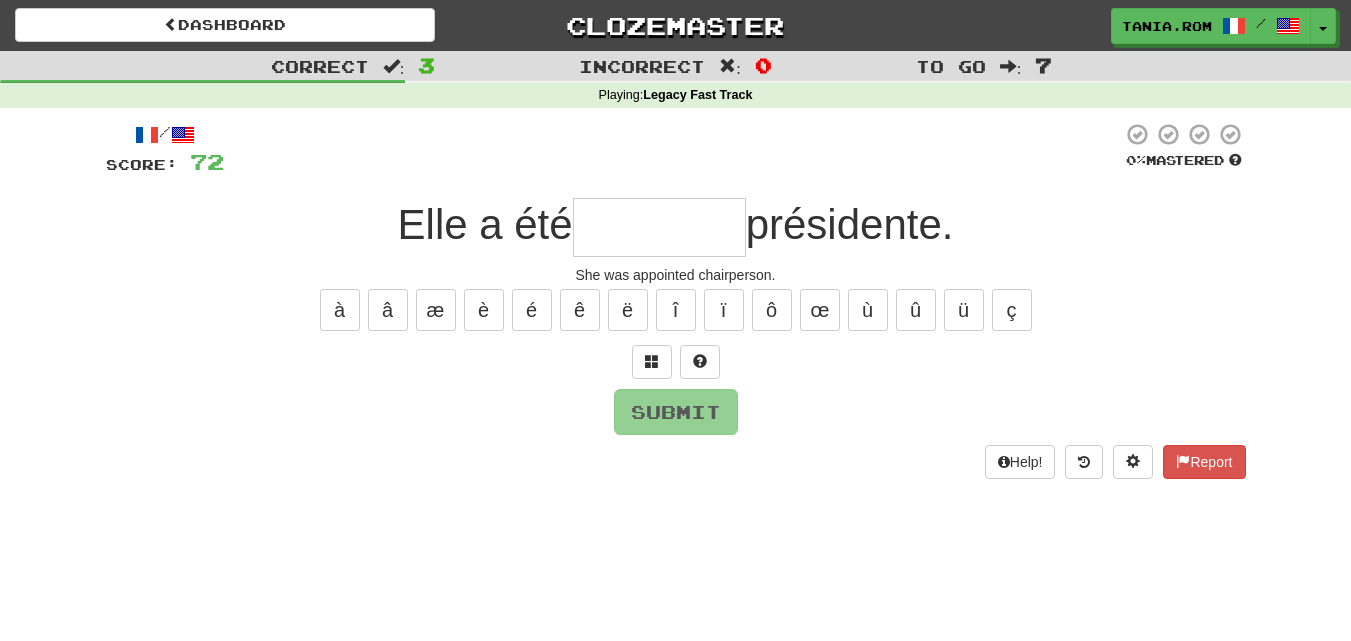 type on "*" 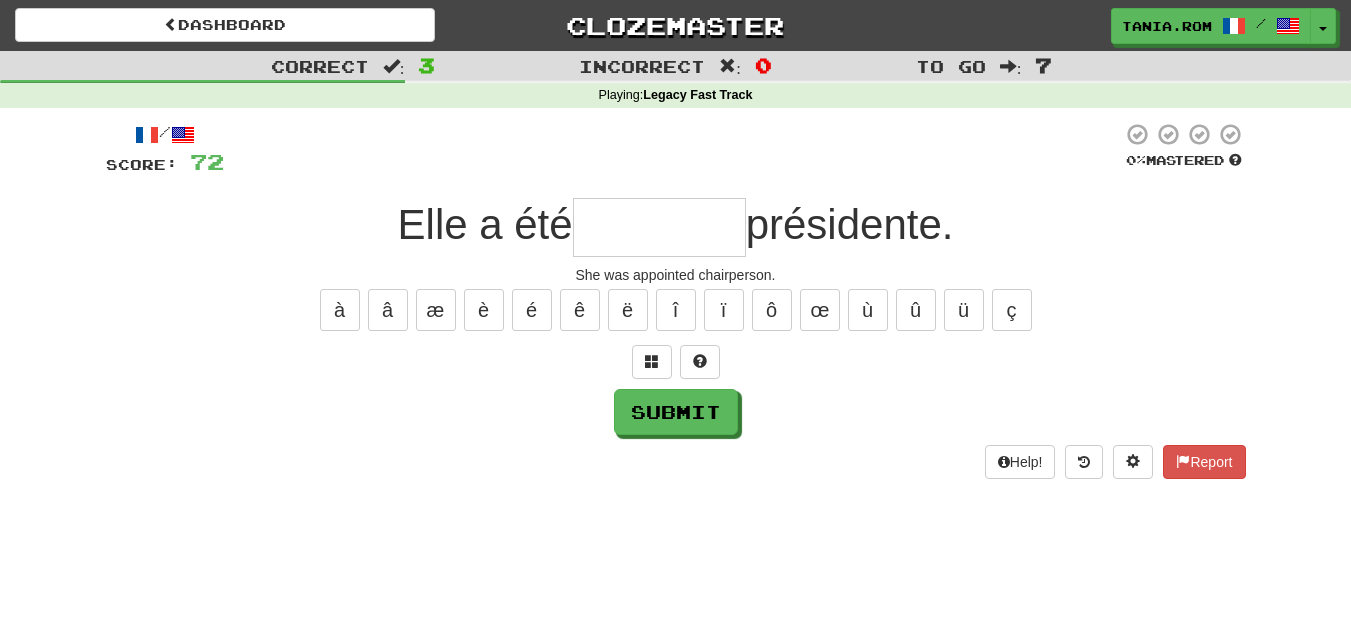 type on "*" 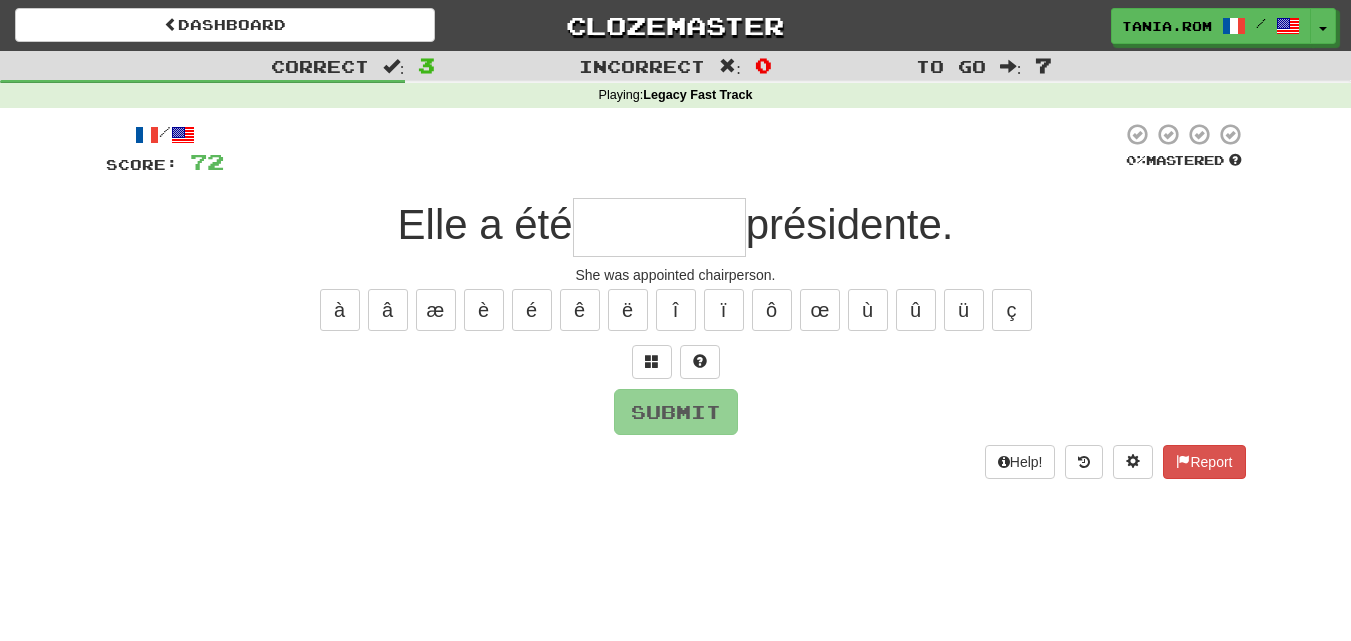 type on "*" 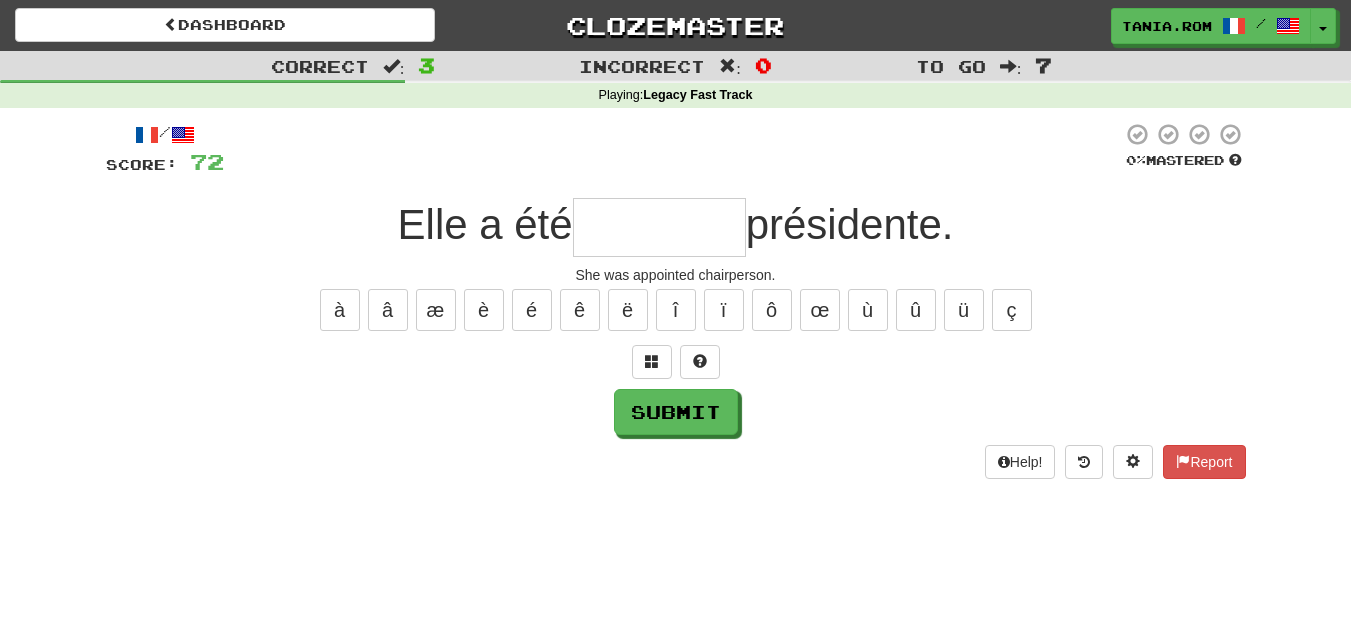 type on "*" 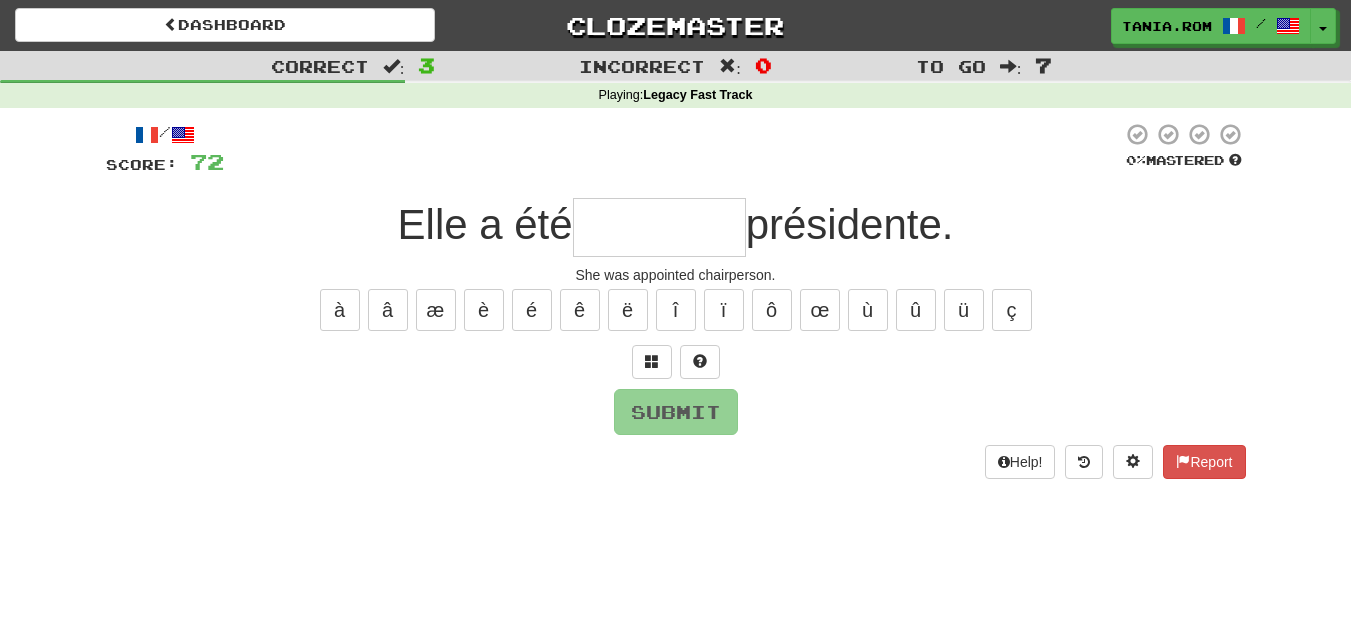 type on "*" 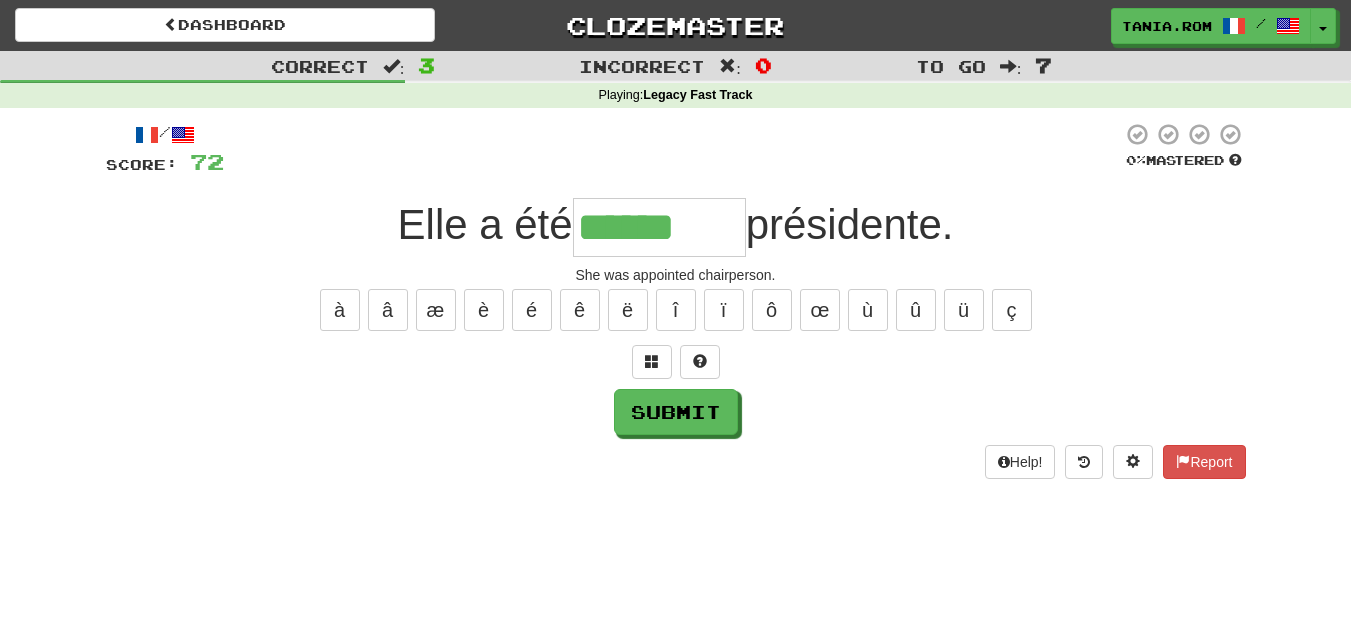type on "******" 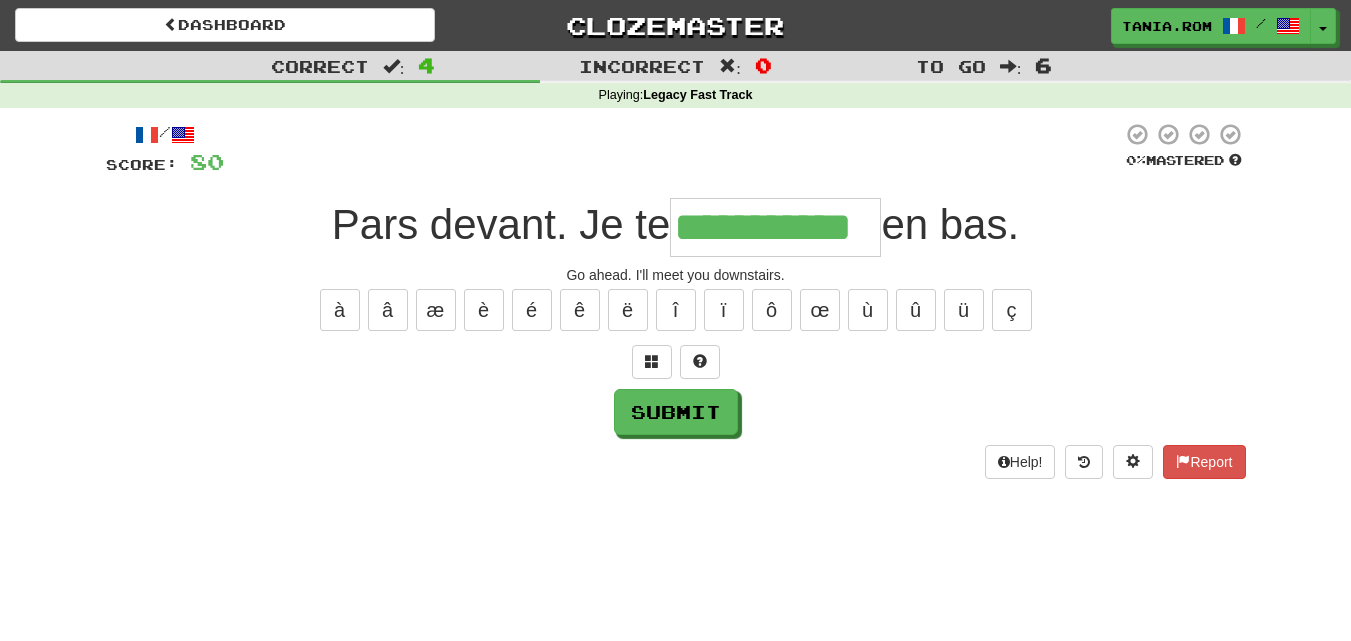 type on "**********" 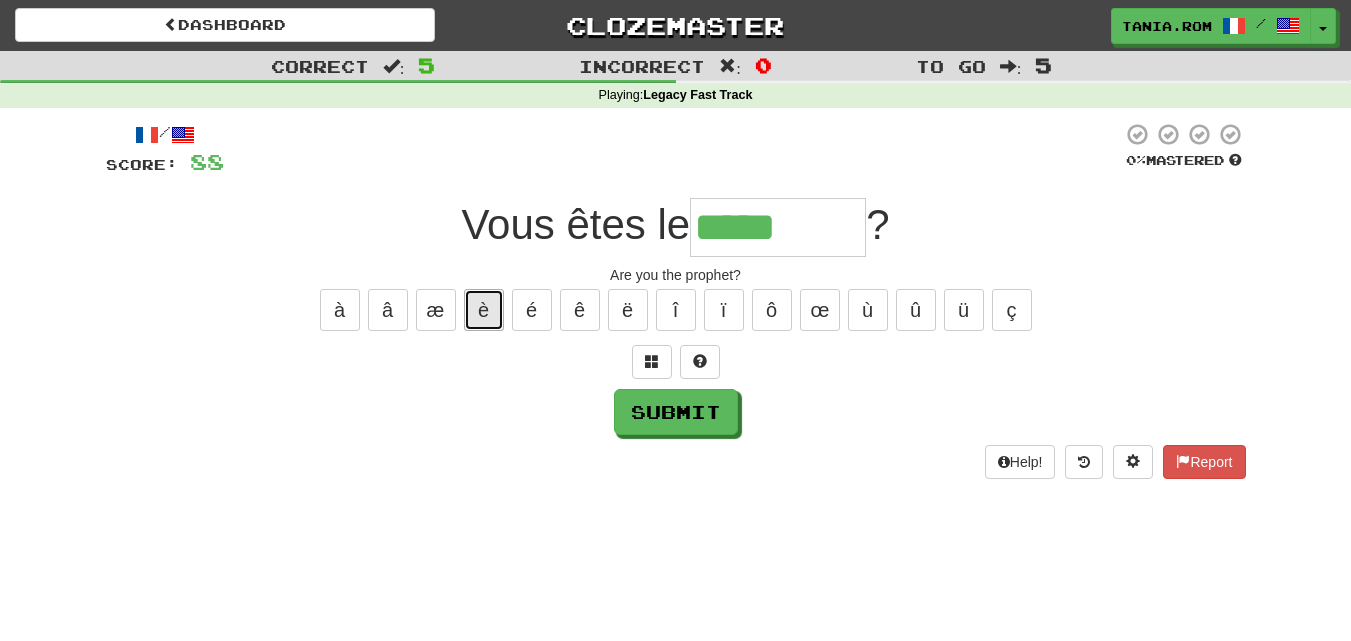 click on "è" at bounding box center (484, 310) 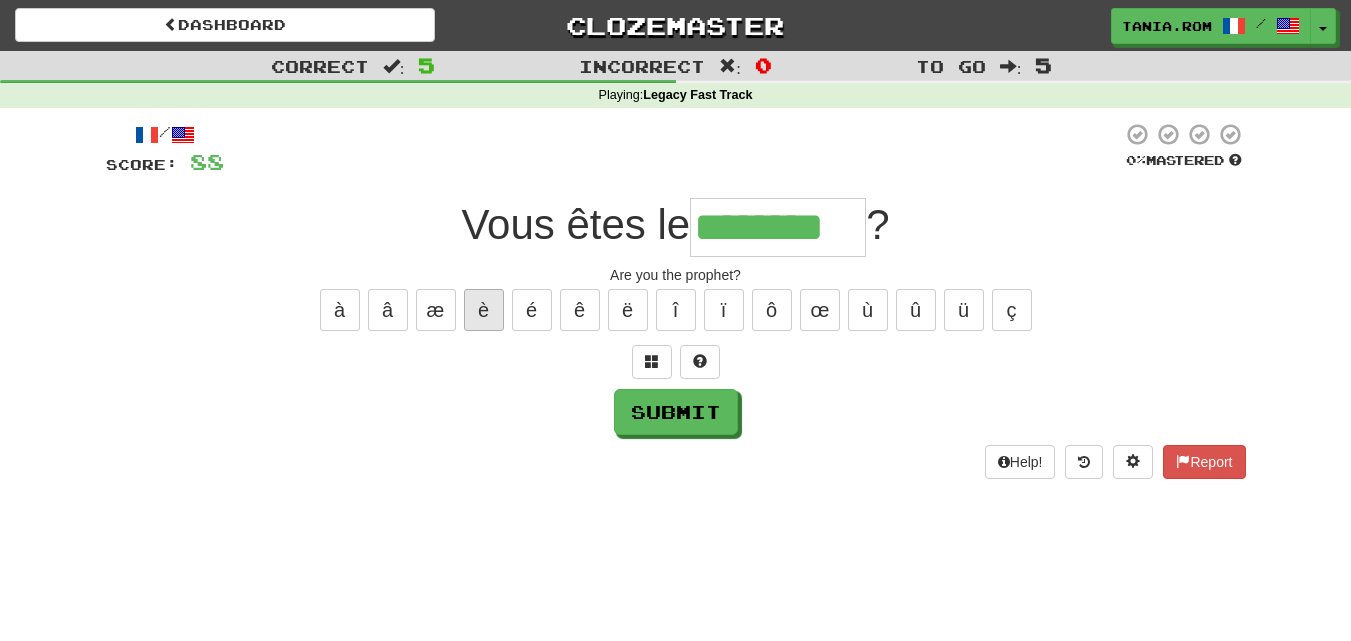 type on "********" 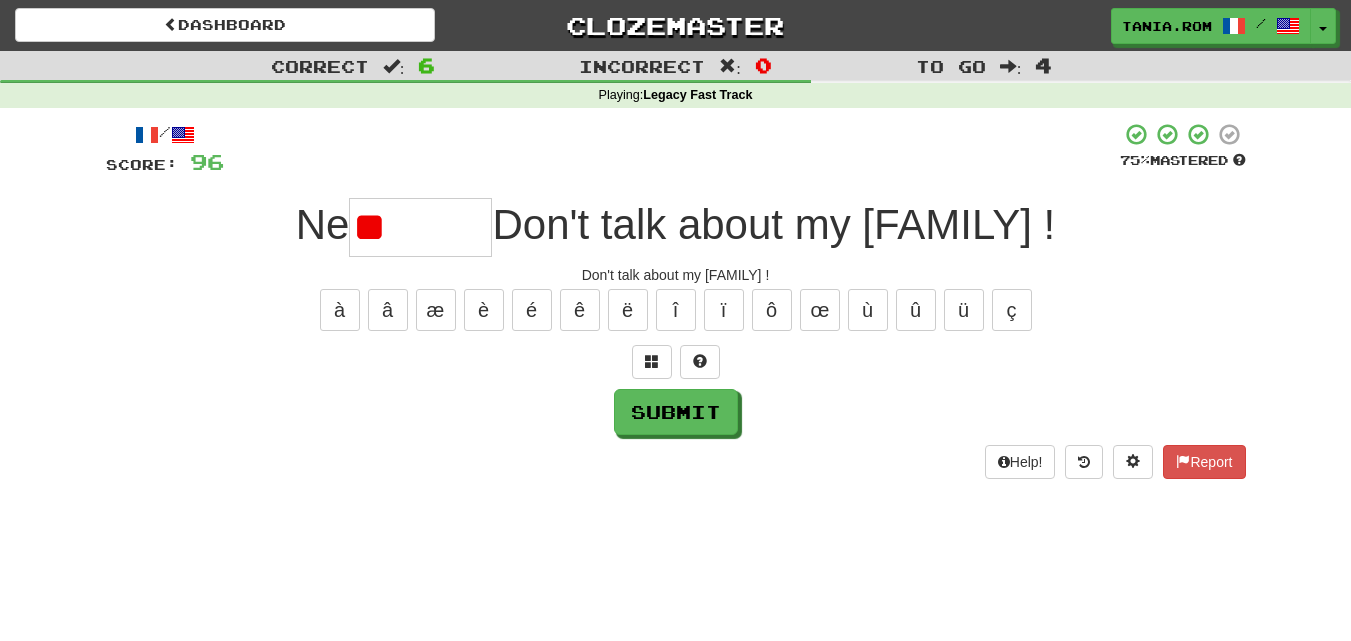 type on "*" 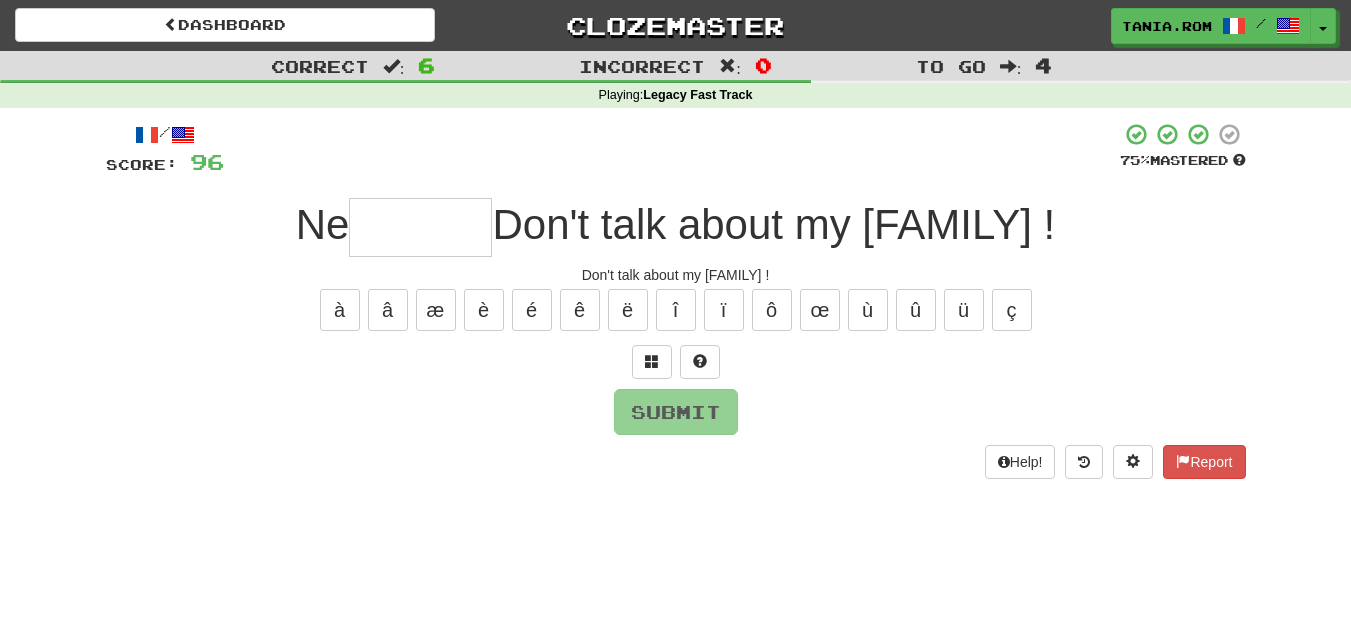 type on "*" 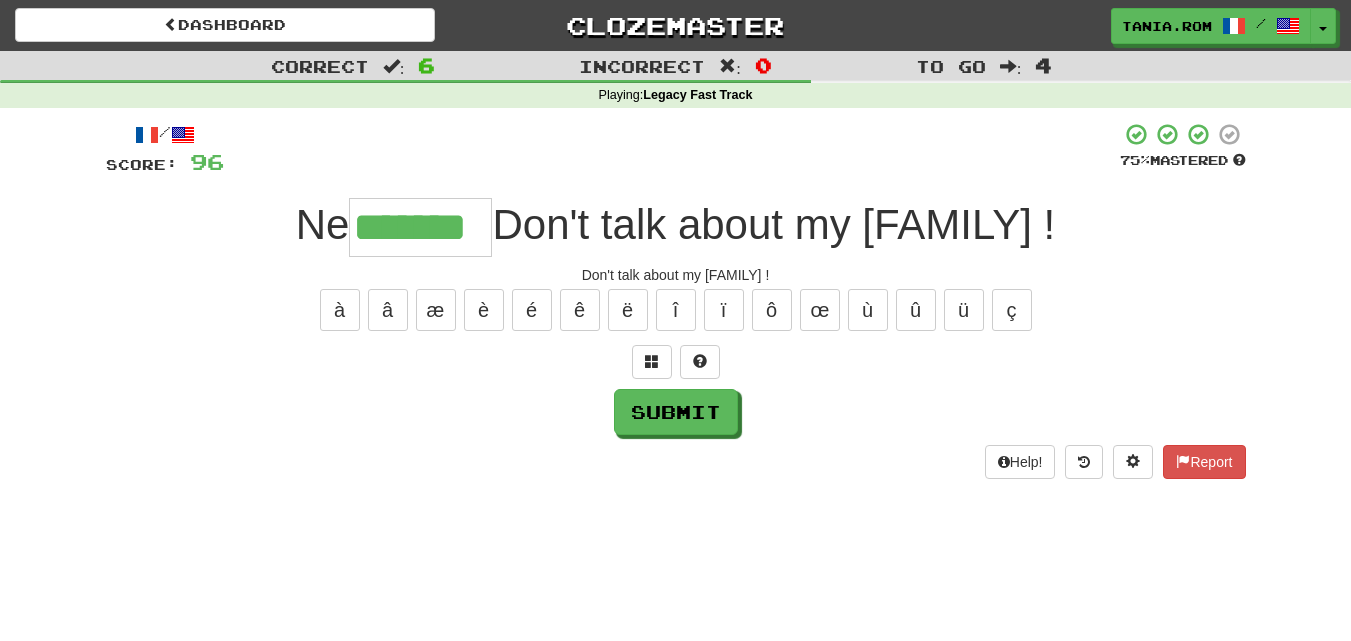 type on "*******" 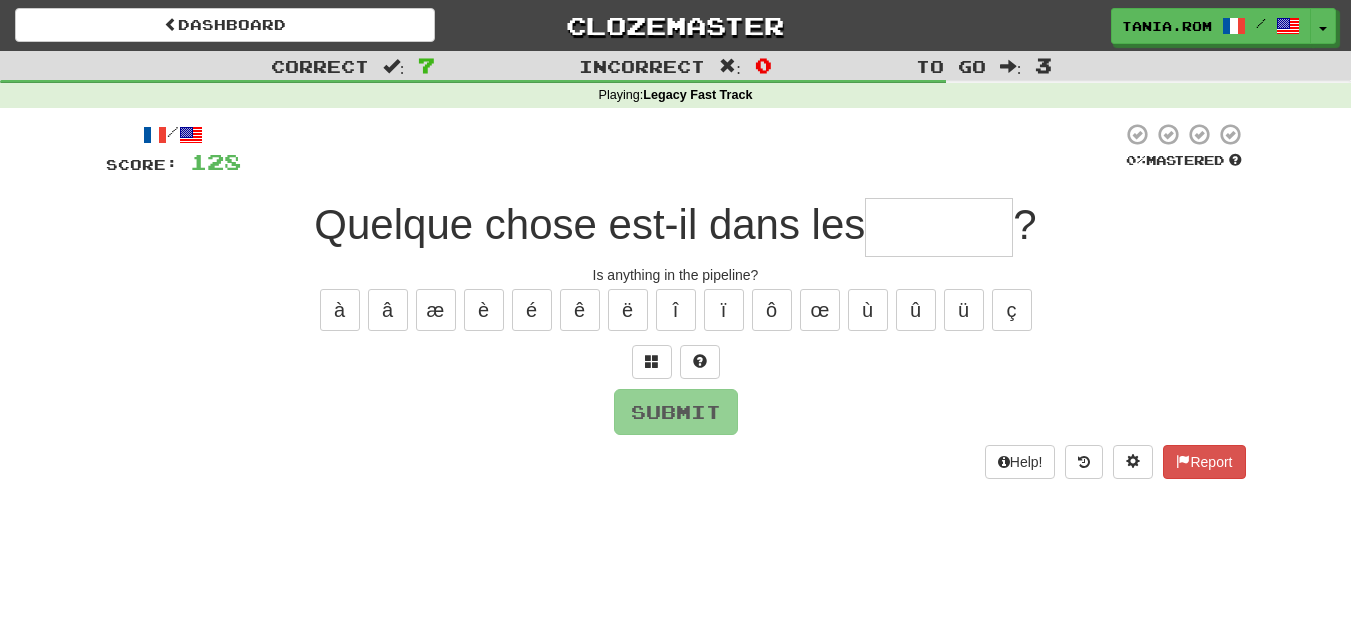 type on "*" 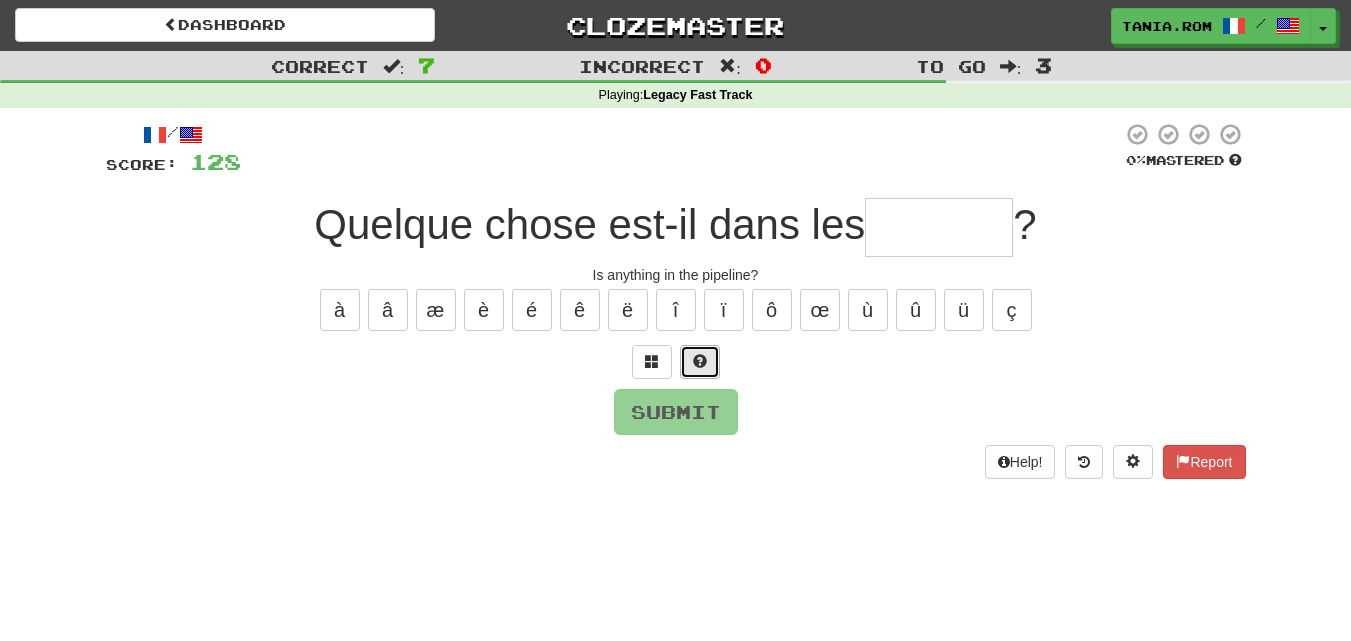 click at bounding box center (700, 362) 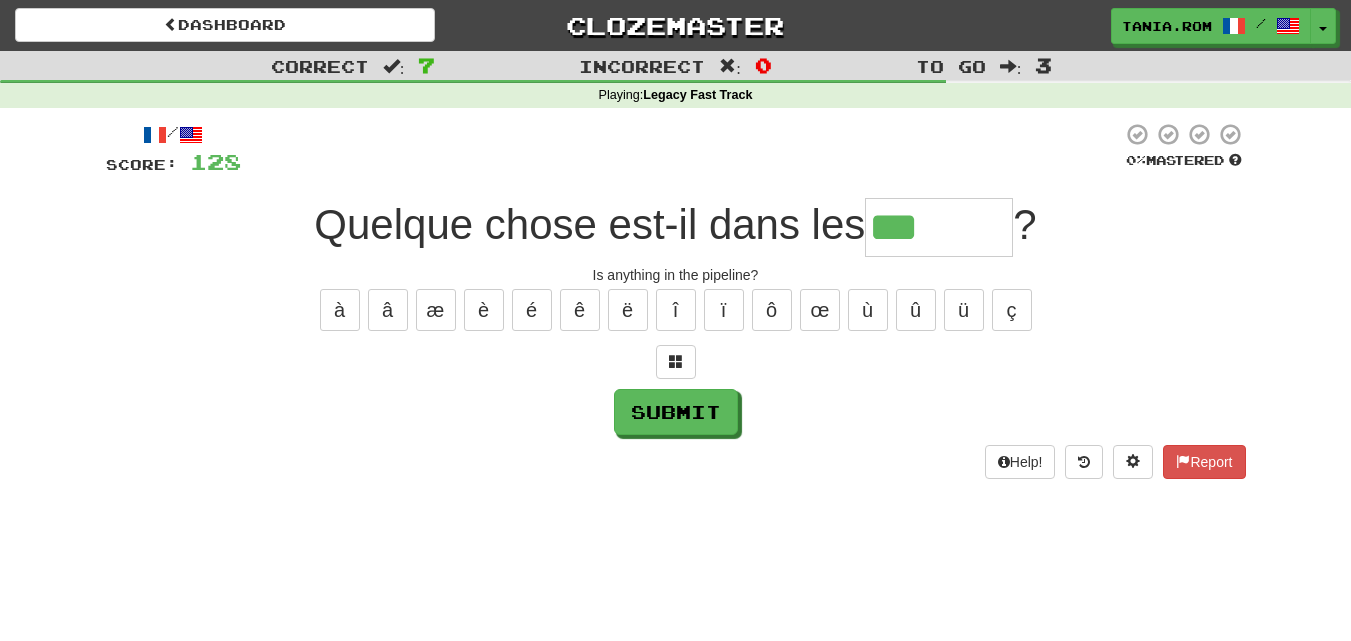 type on "*******" 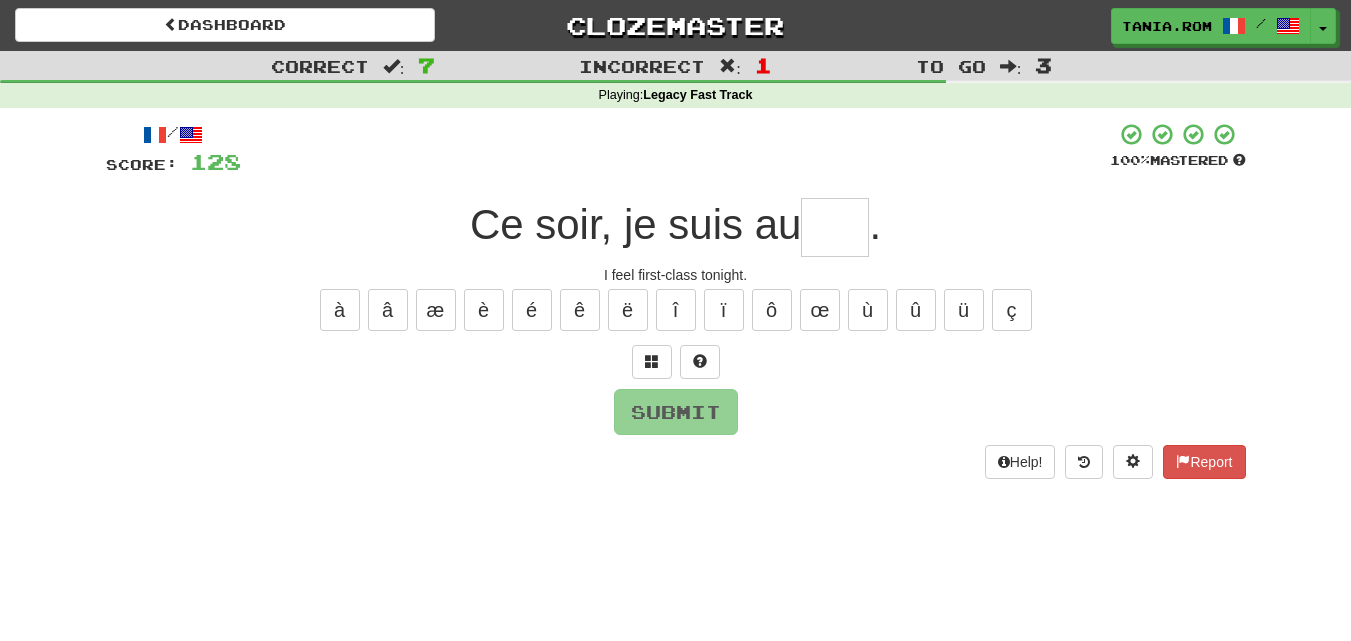 type on "*" 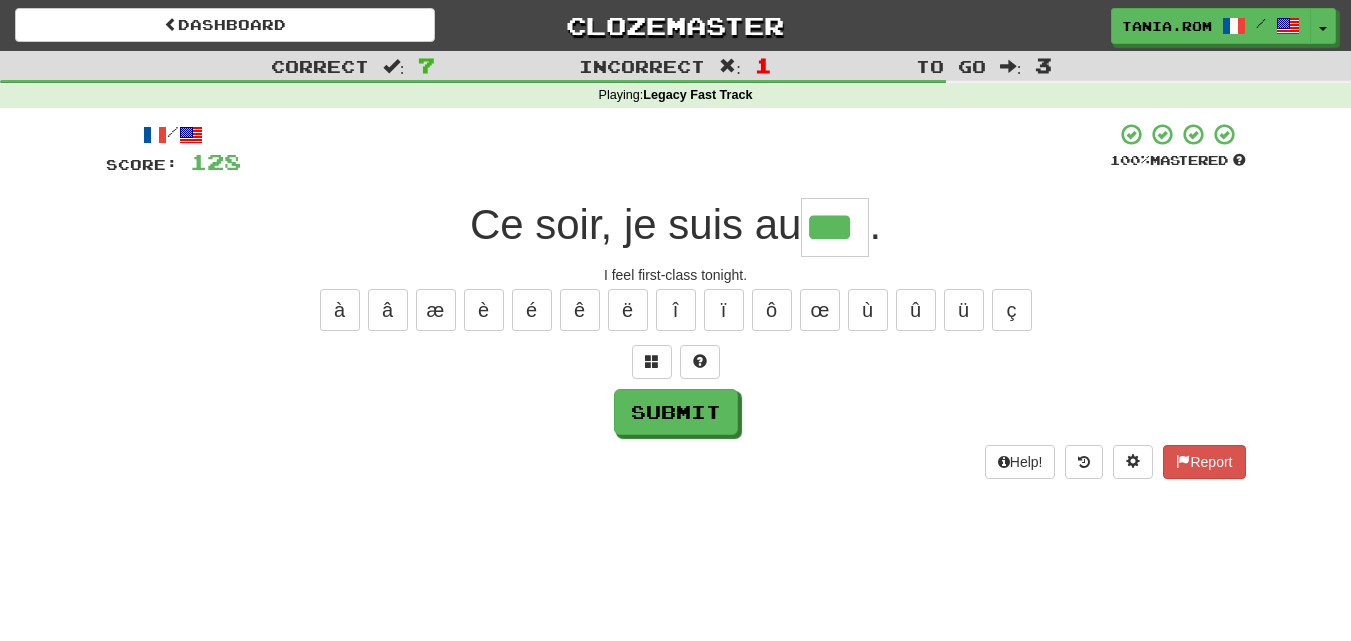 type on "***" 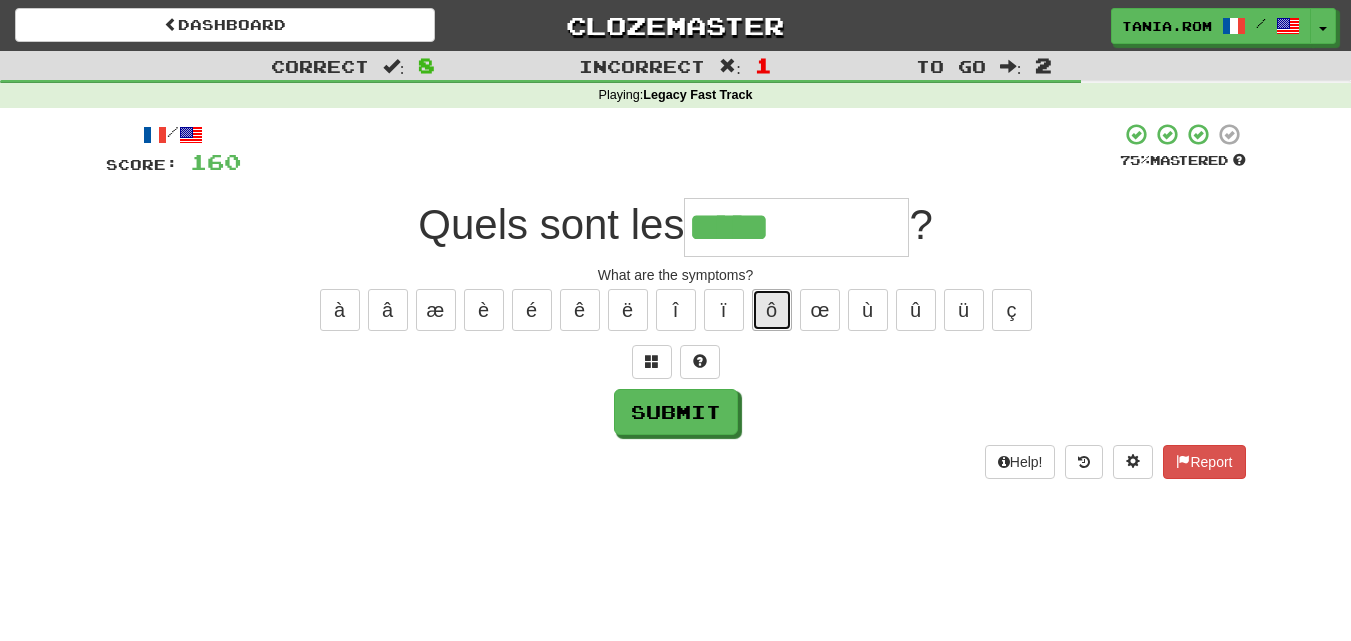 click on "ô" at bounding box center (772, 310) 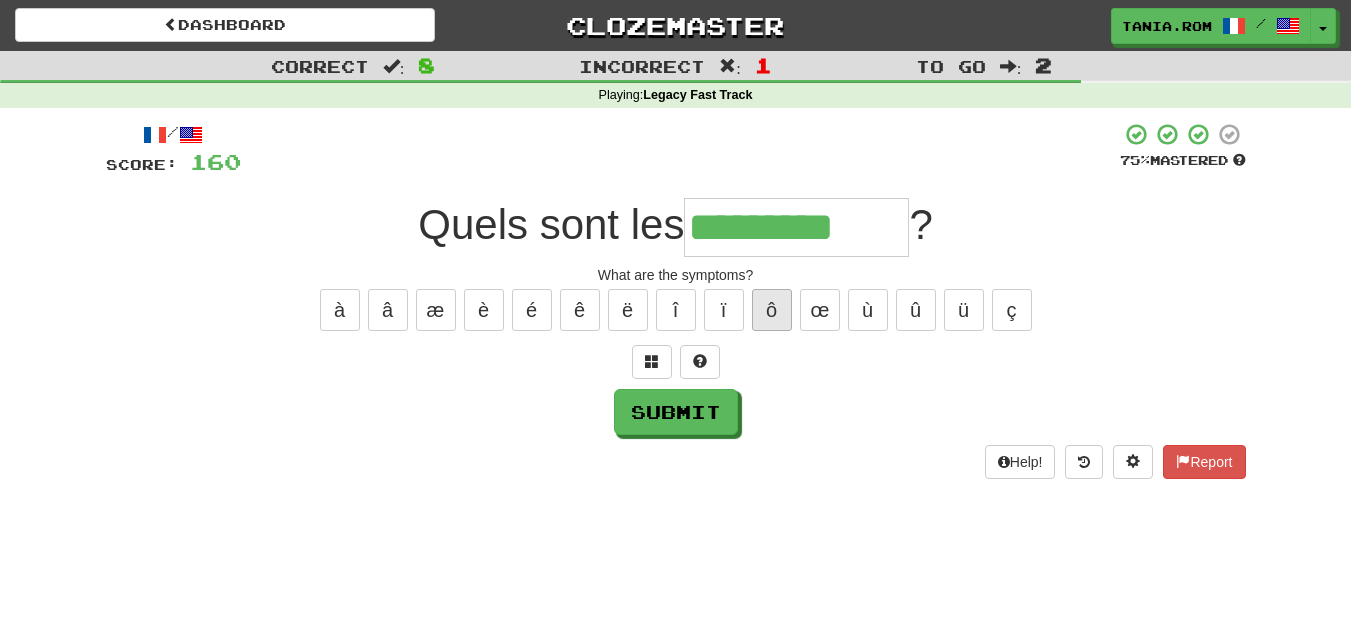 type on "*********" 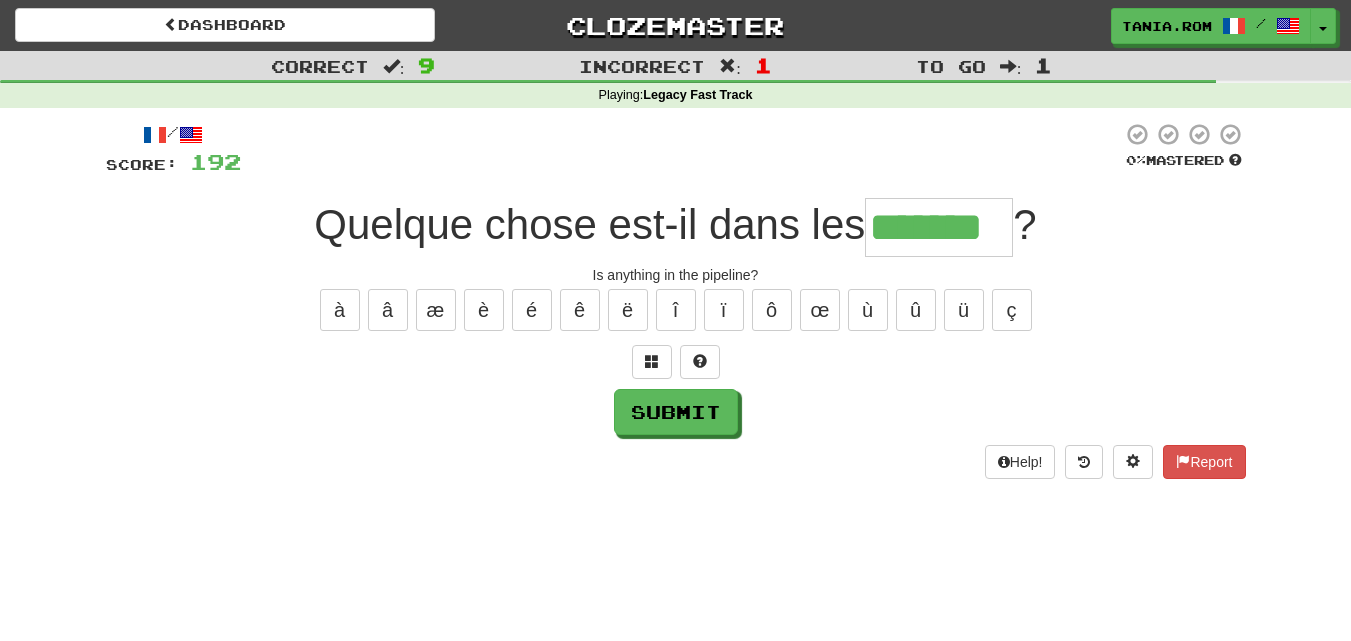 type on "*******" 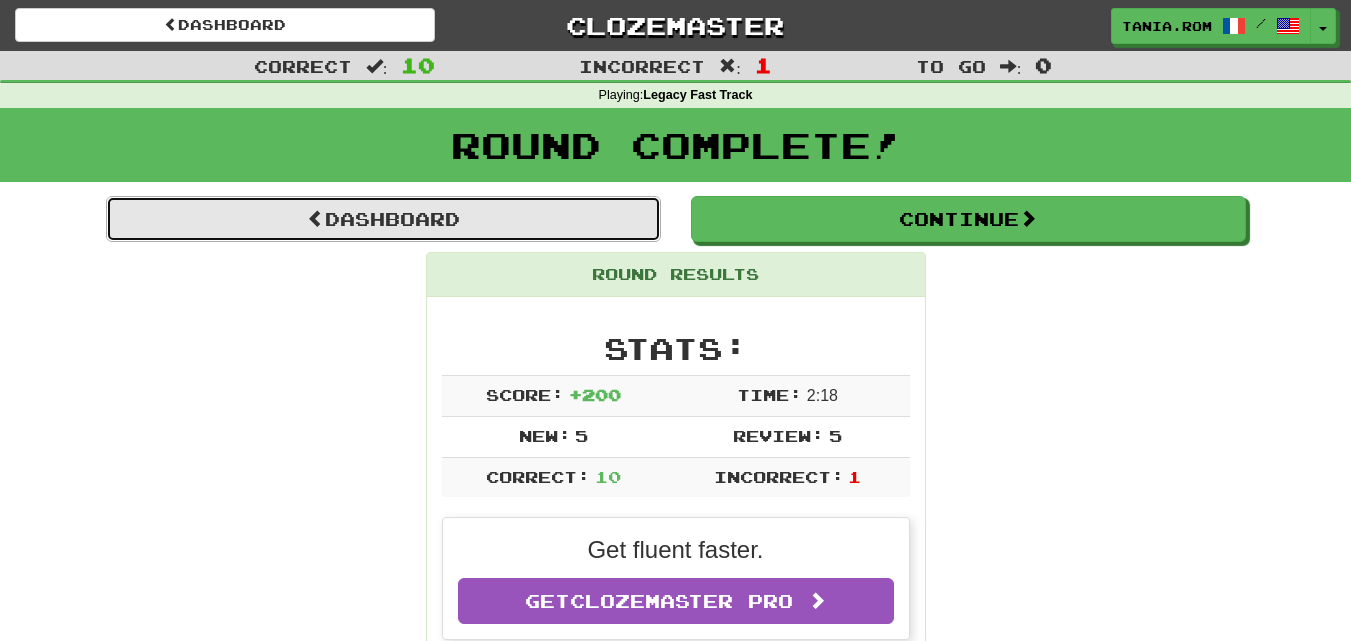 click on "Dashboard" at bounding box center [383, 219] 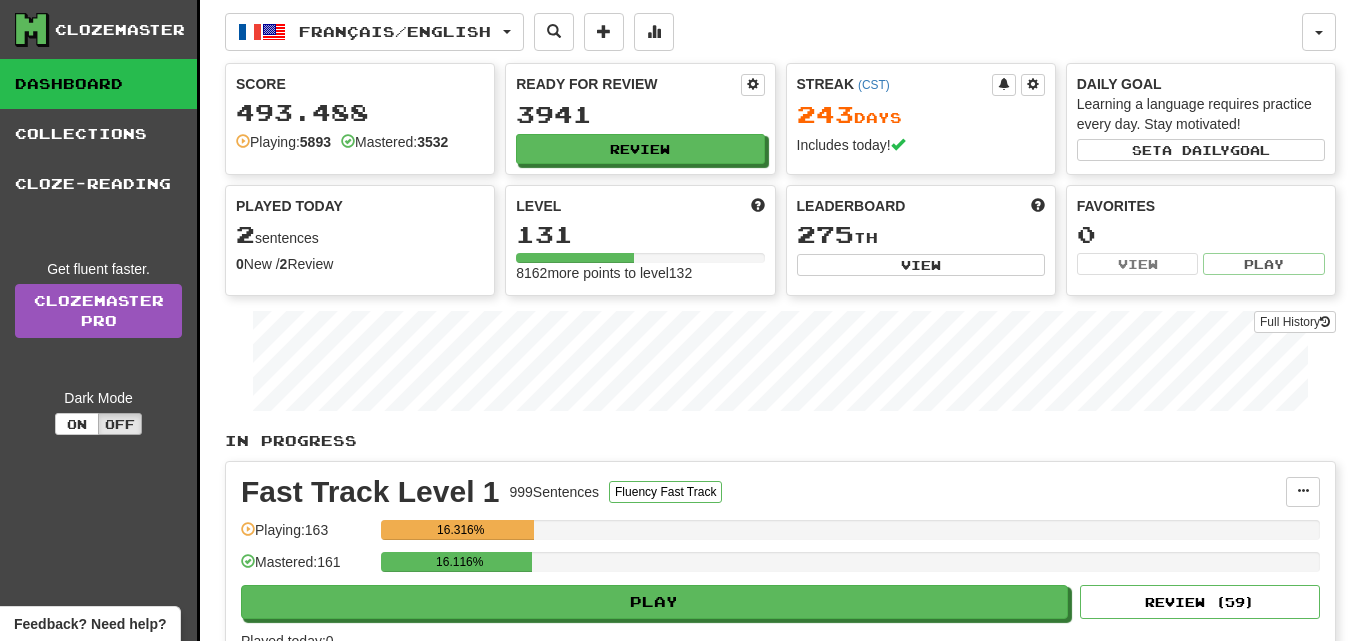 scroll, scrollTop: 0, scrollLeft: 0, axis: both 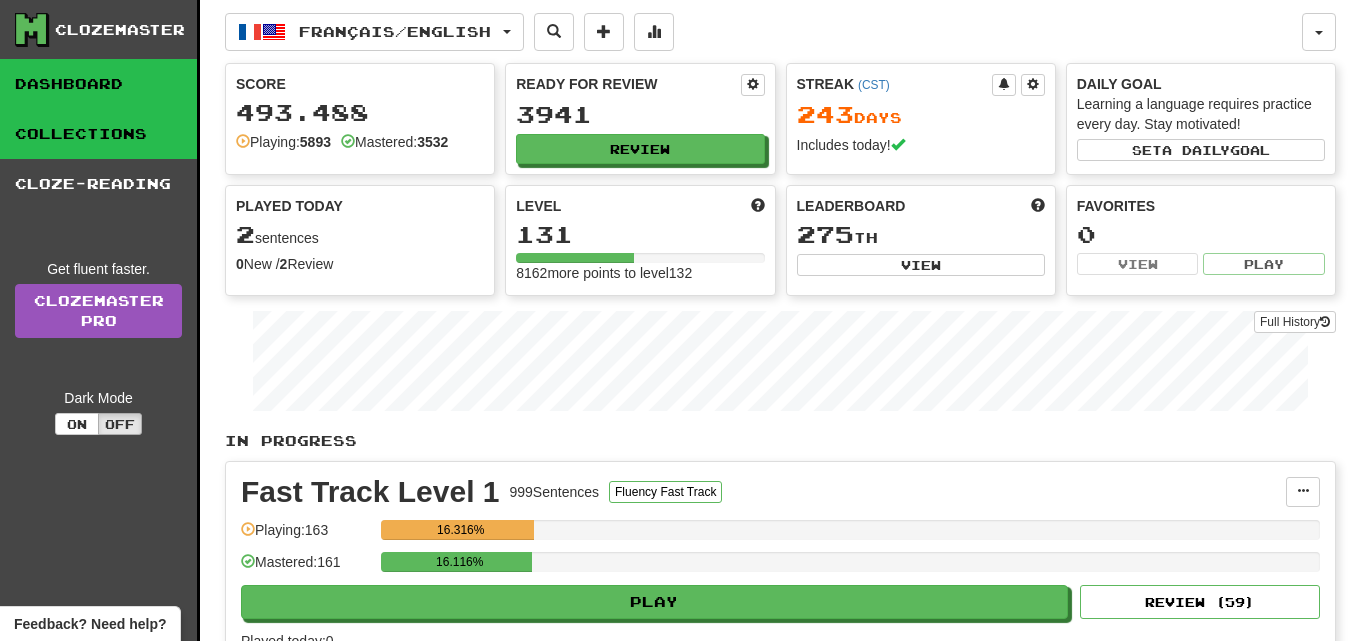 click on "Collections" at bounding box center [98, 134] 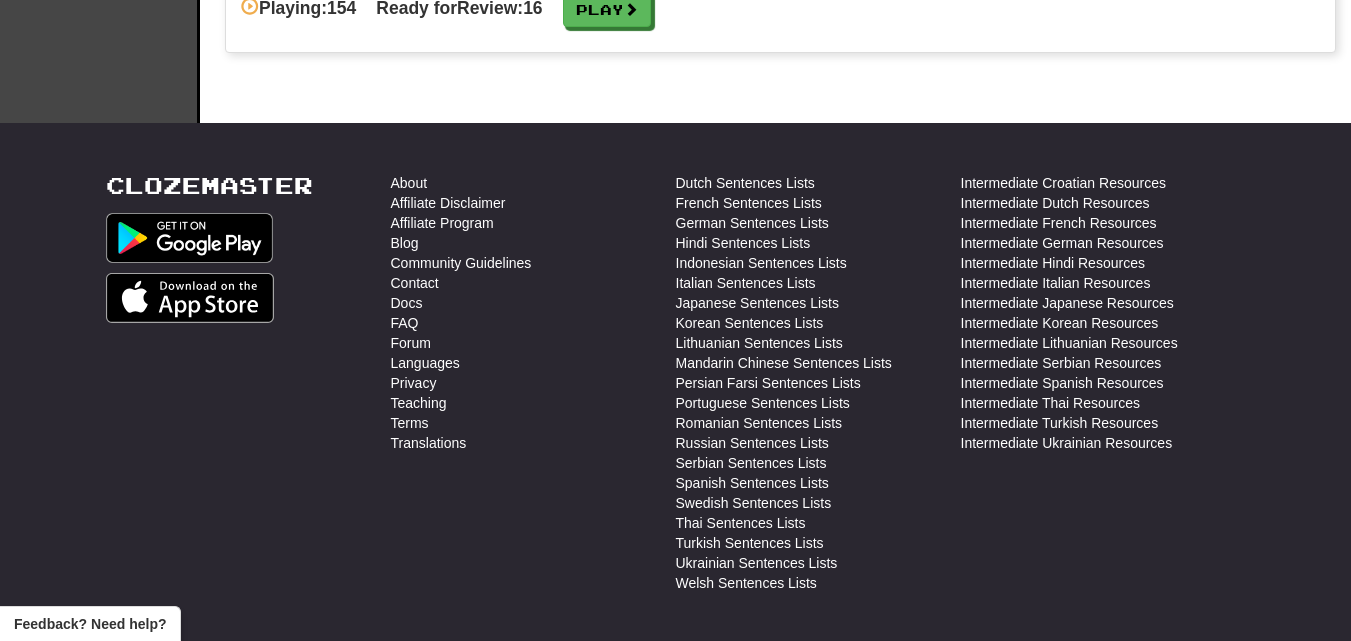 scroll, scrollTop: 3529, scrollLeft: 0, axis: vertical 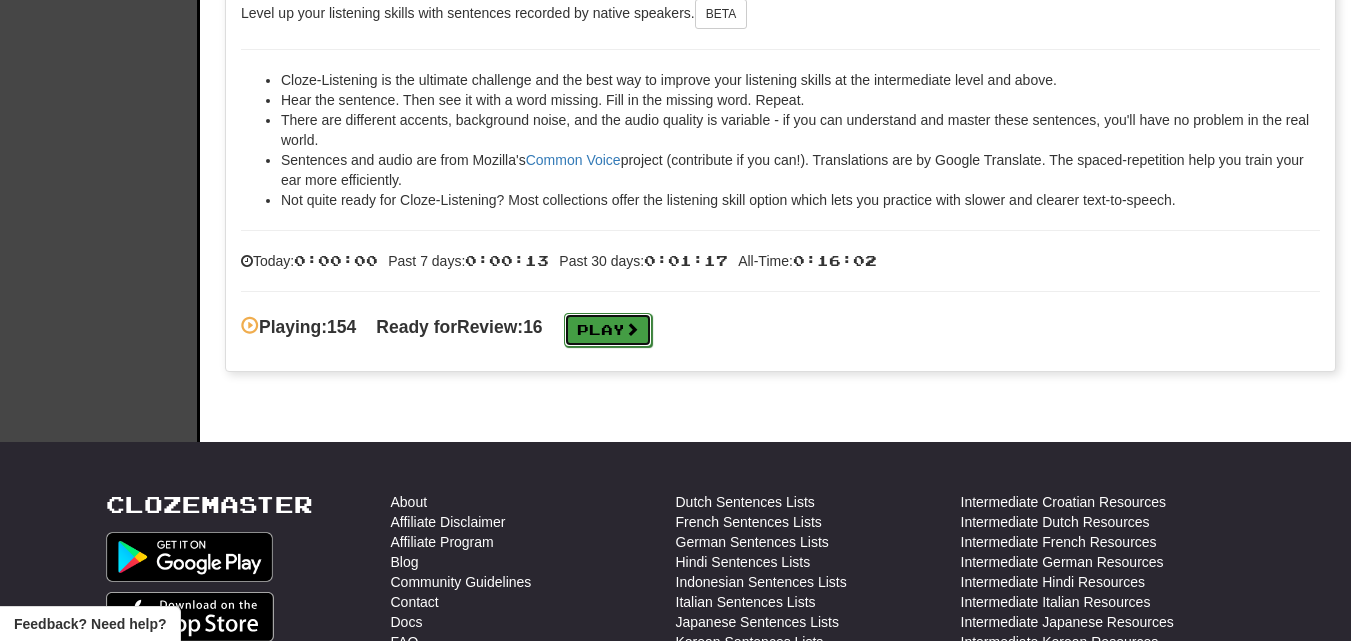 click on "Play" at bounding box center (608, 330) 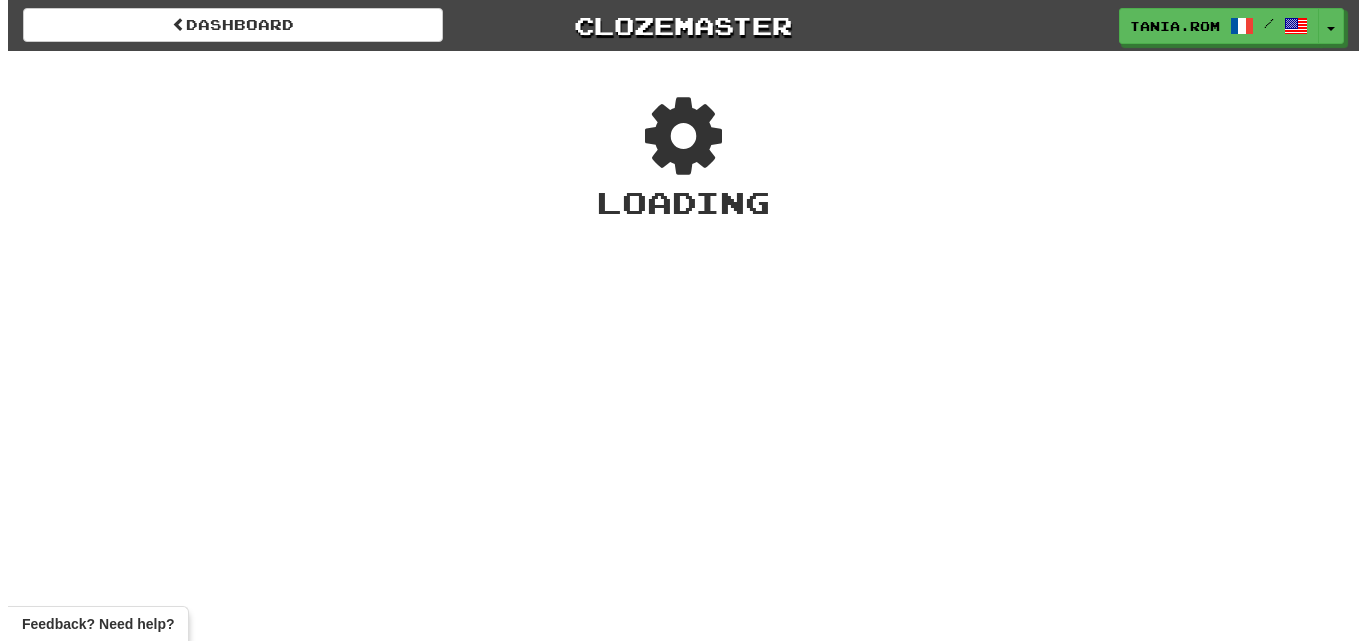 scroll, scrollTop: 0, scrollLeft: 0, axis: both 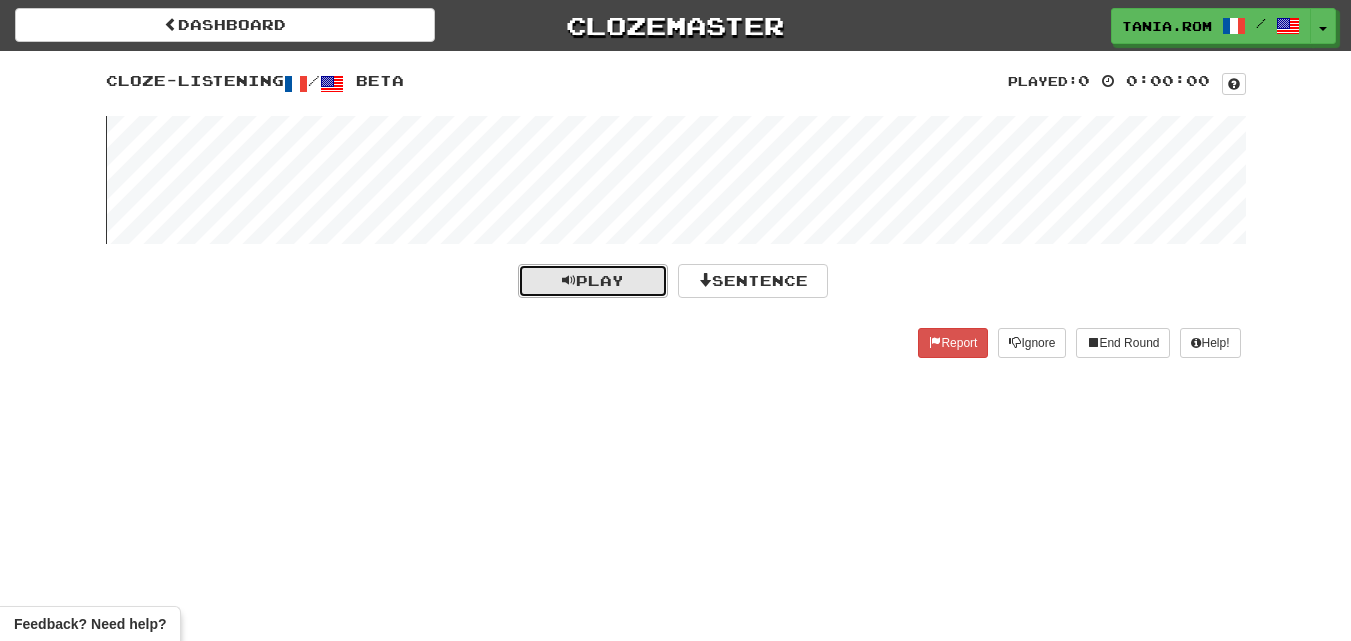 click on "Play" at bounding box center (593, 280) 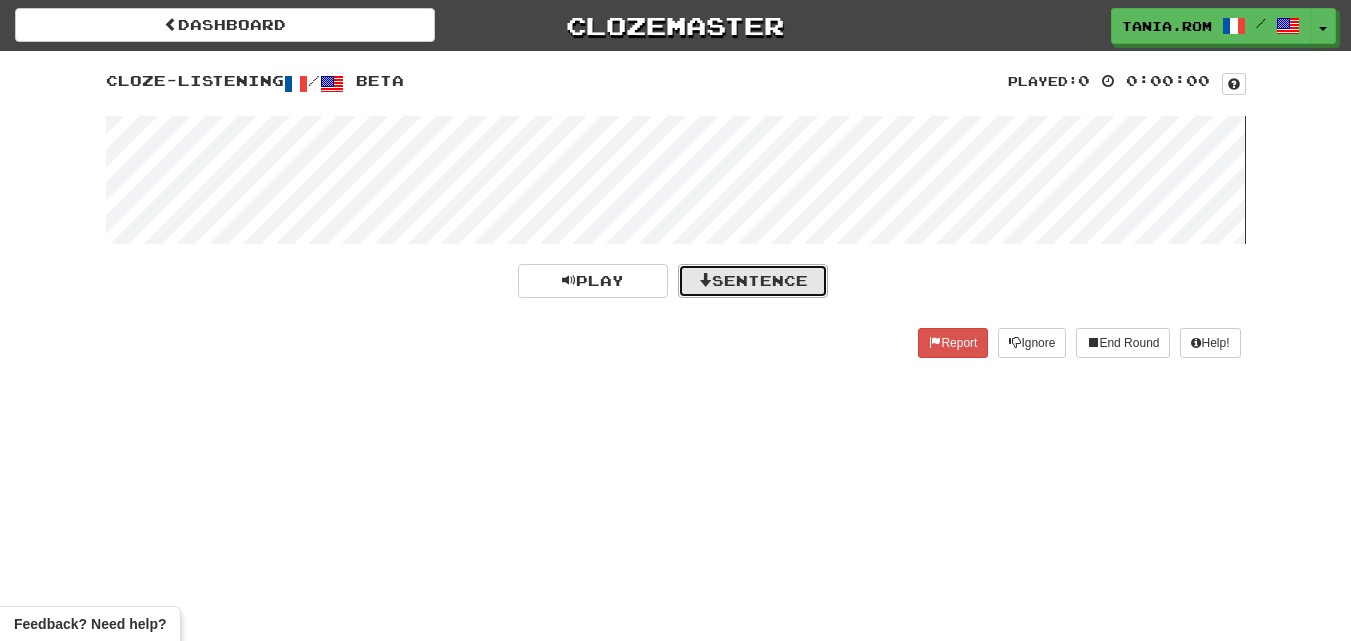 click on "Sentence" at bounding box center [753, 281] 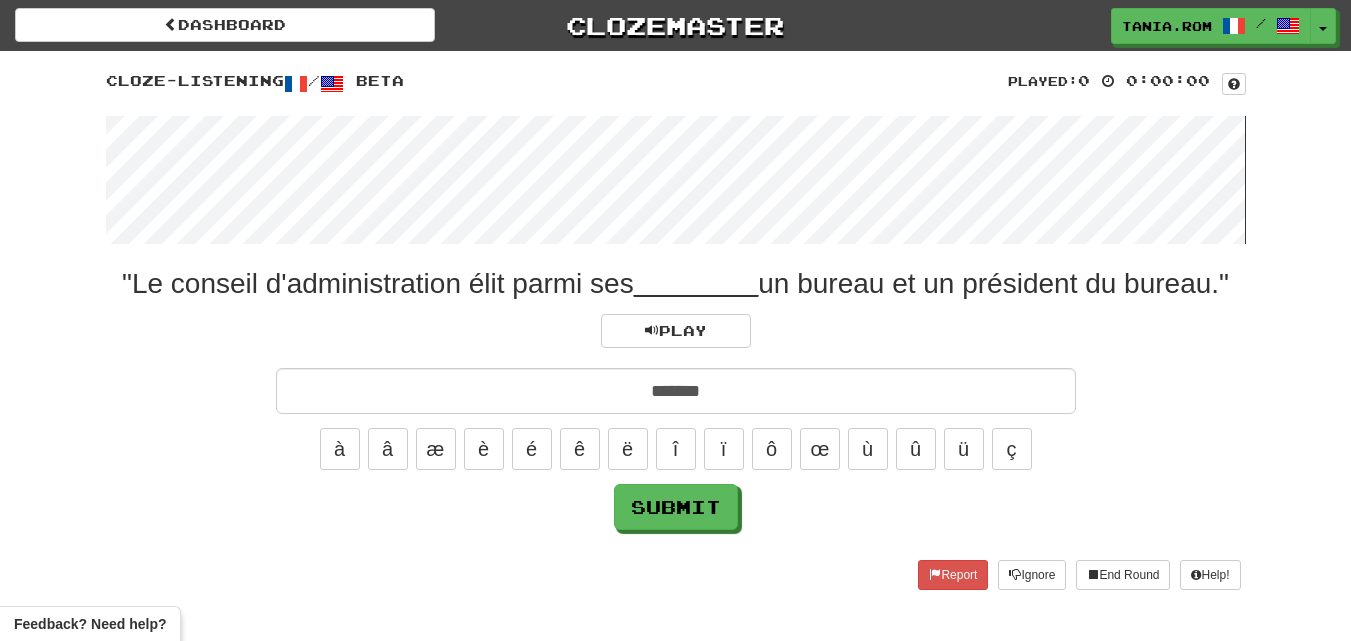 type on "*******" 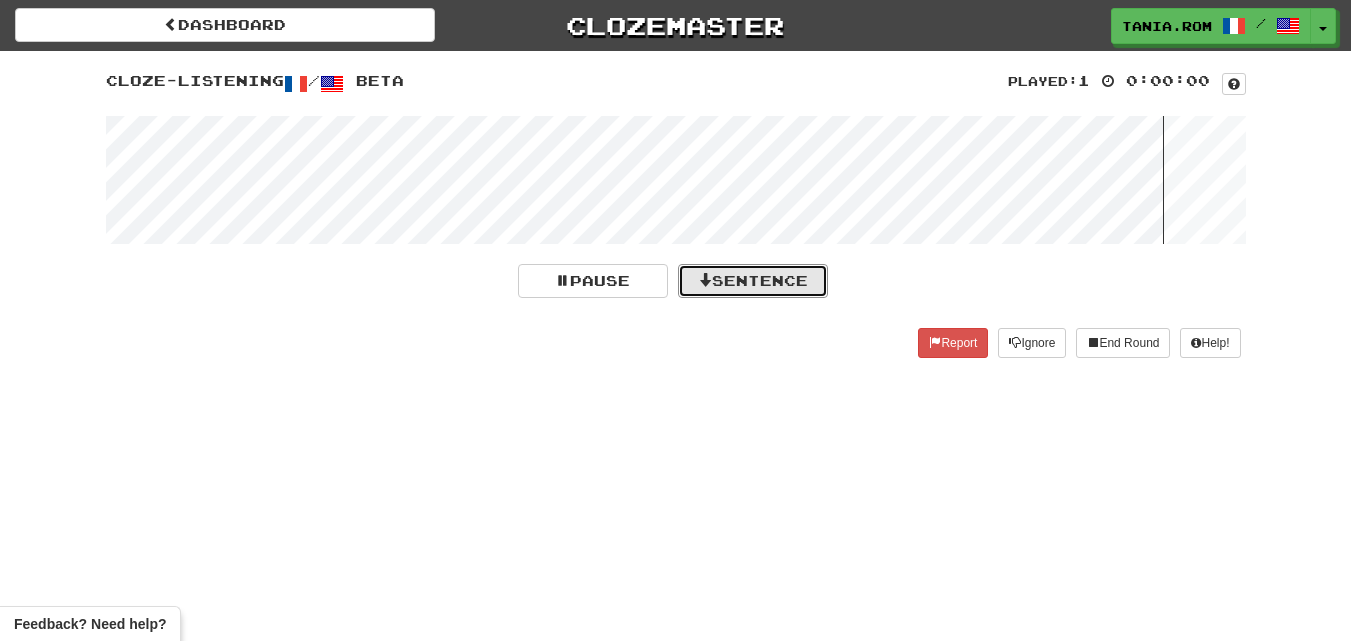 click on "Sentence" at bounding box center [753, 281] 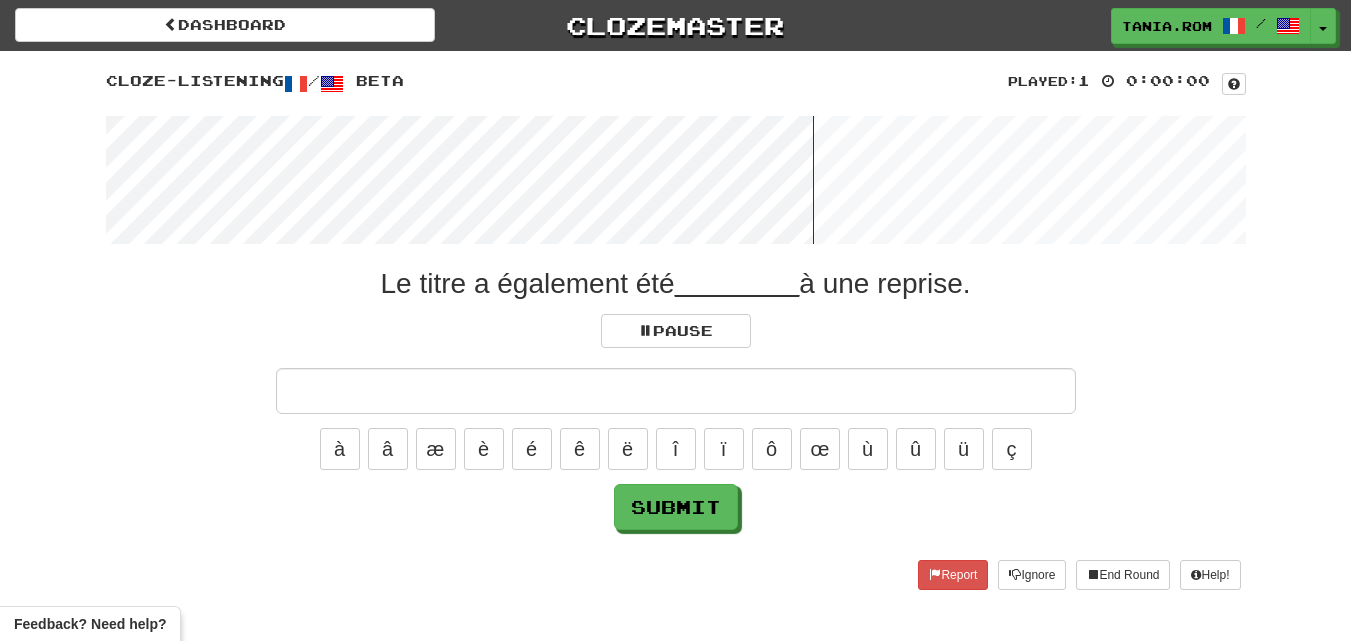 type on "*" 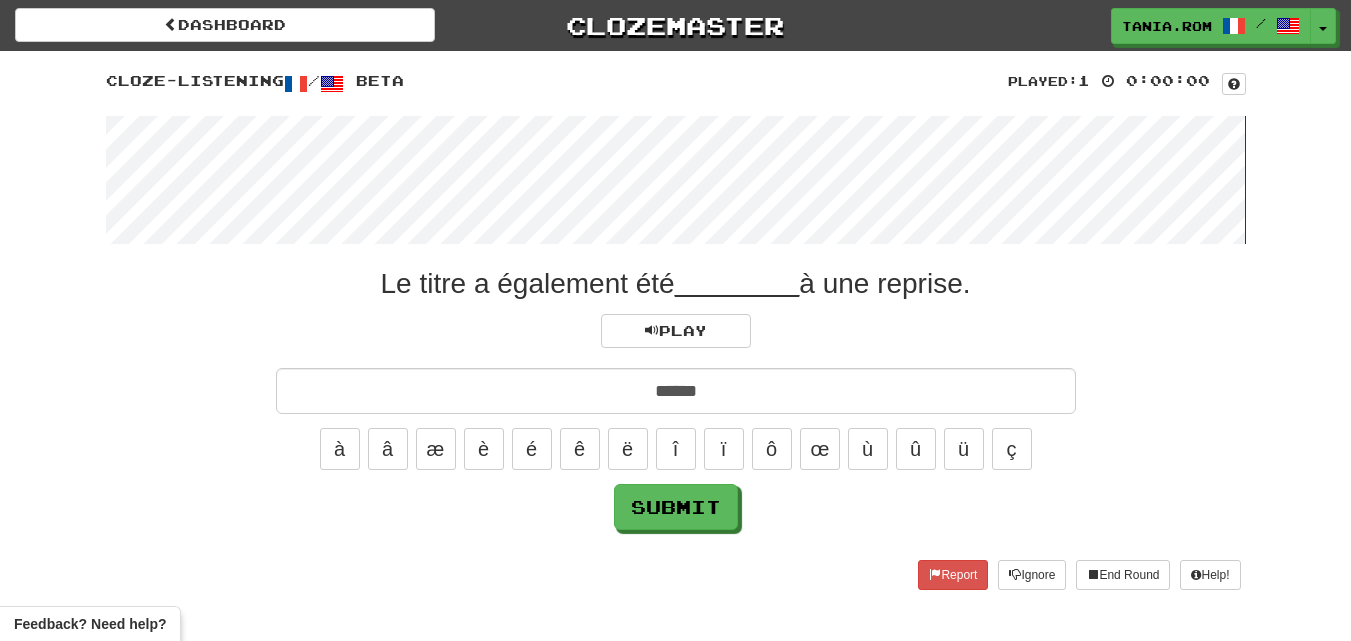 type on "******" 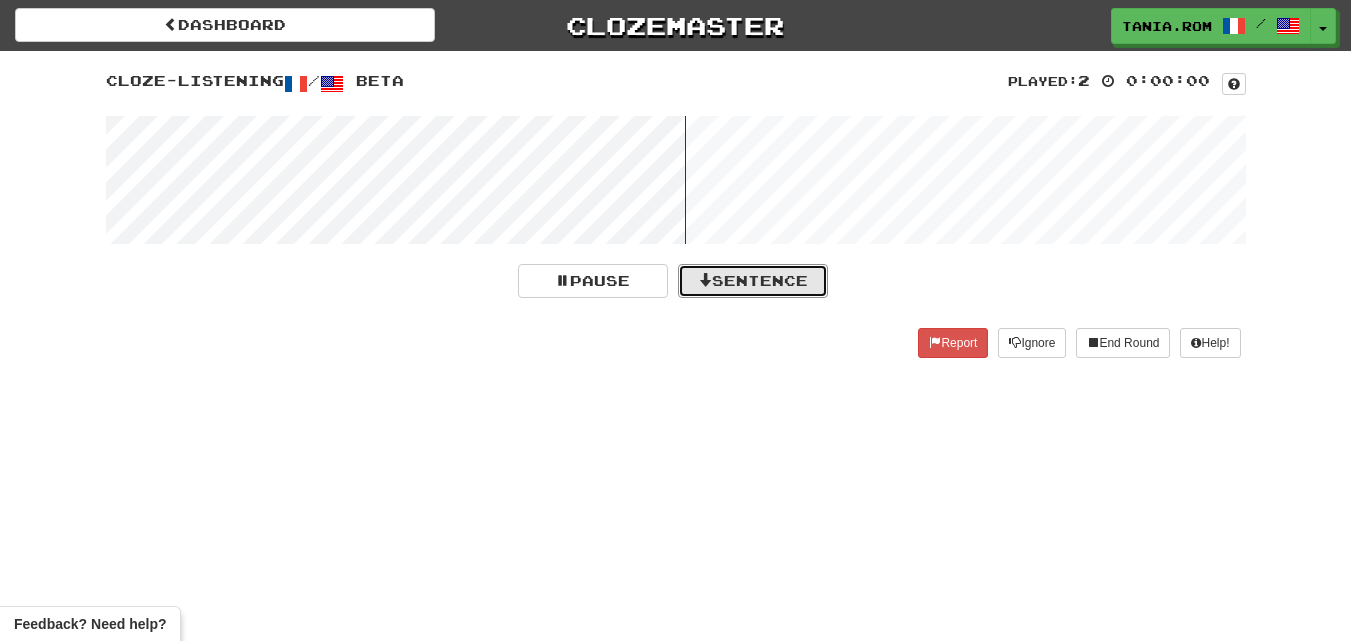 click on "Sentence" at bounding box center (753, 281) 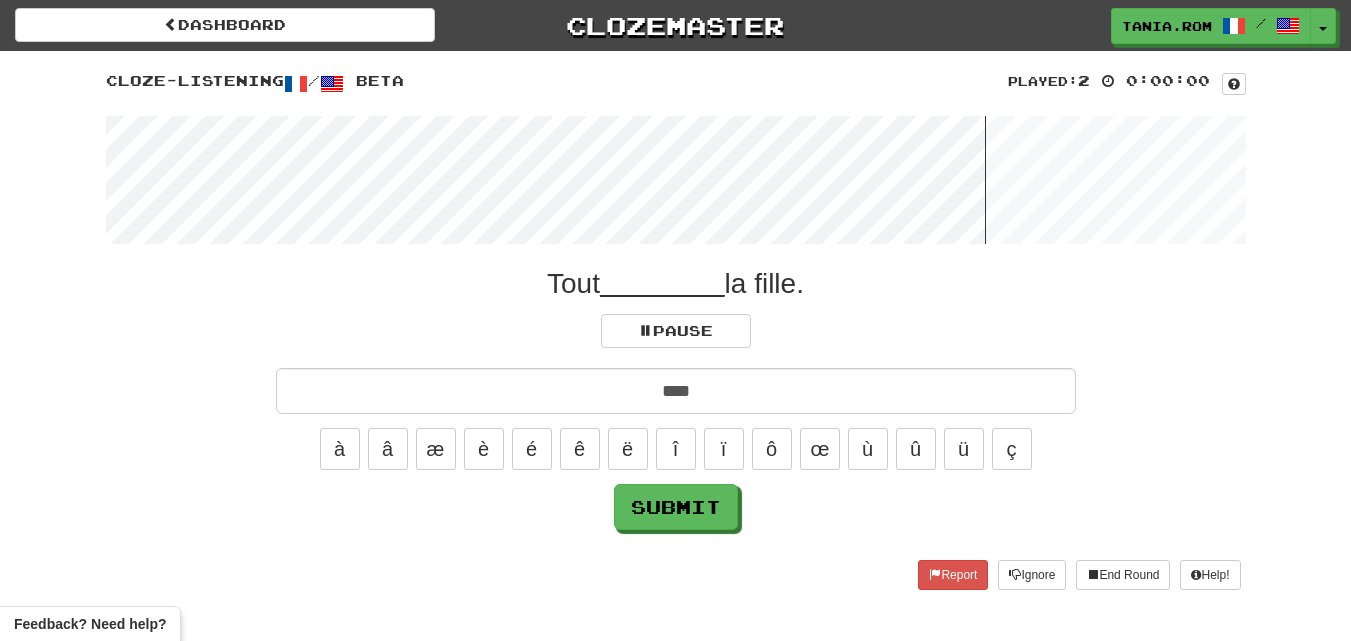 type on "****" 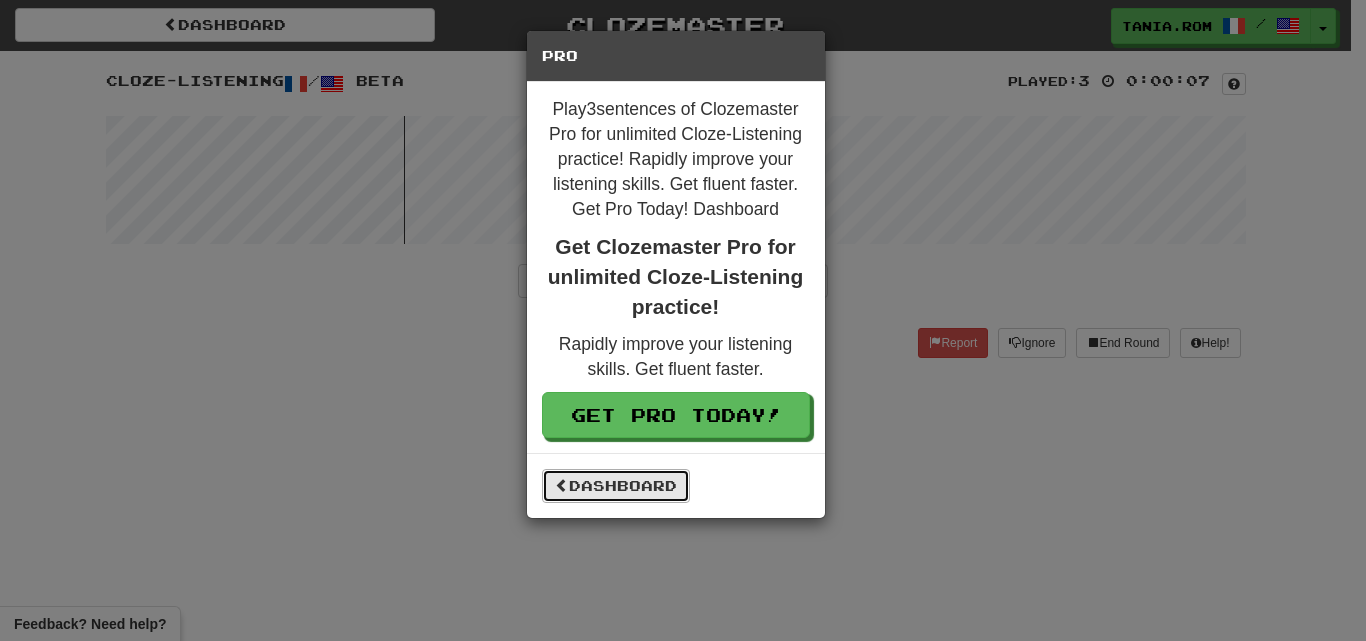 click on "Dashboard" at bounding box center [616, 486] 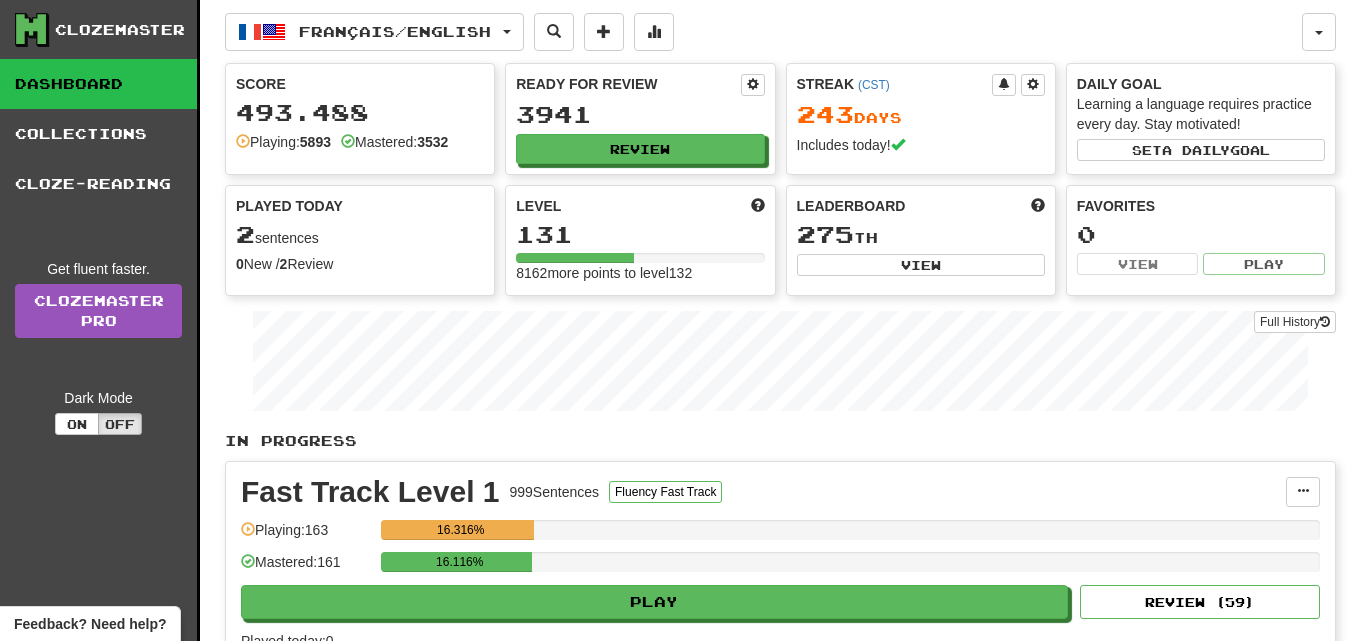 scroll, scrollTop: 0, scrollLeft: 0, axis: both 